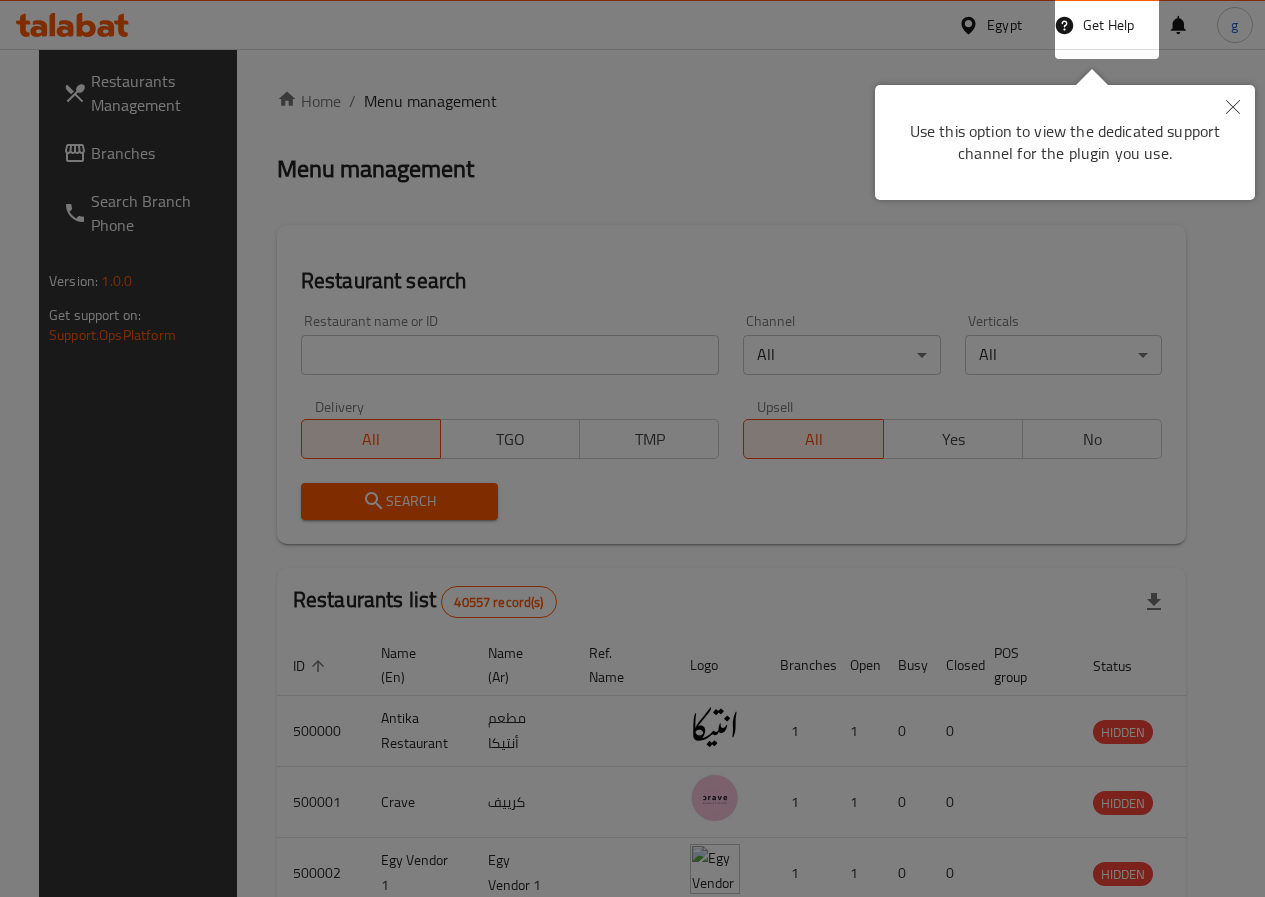 scroll, scrollTop: 0, scrollLeft: 0, axis: both 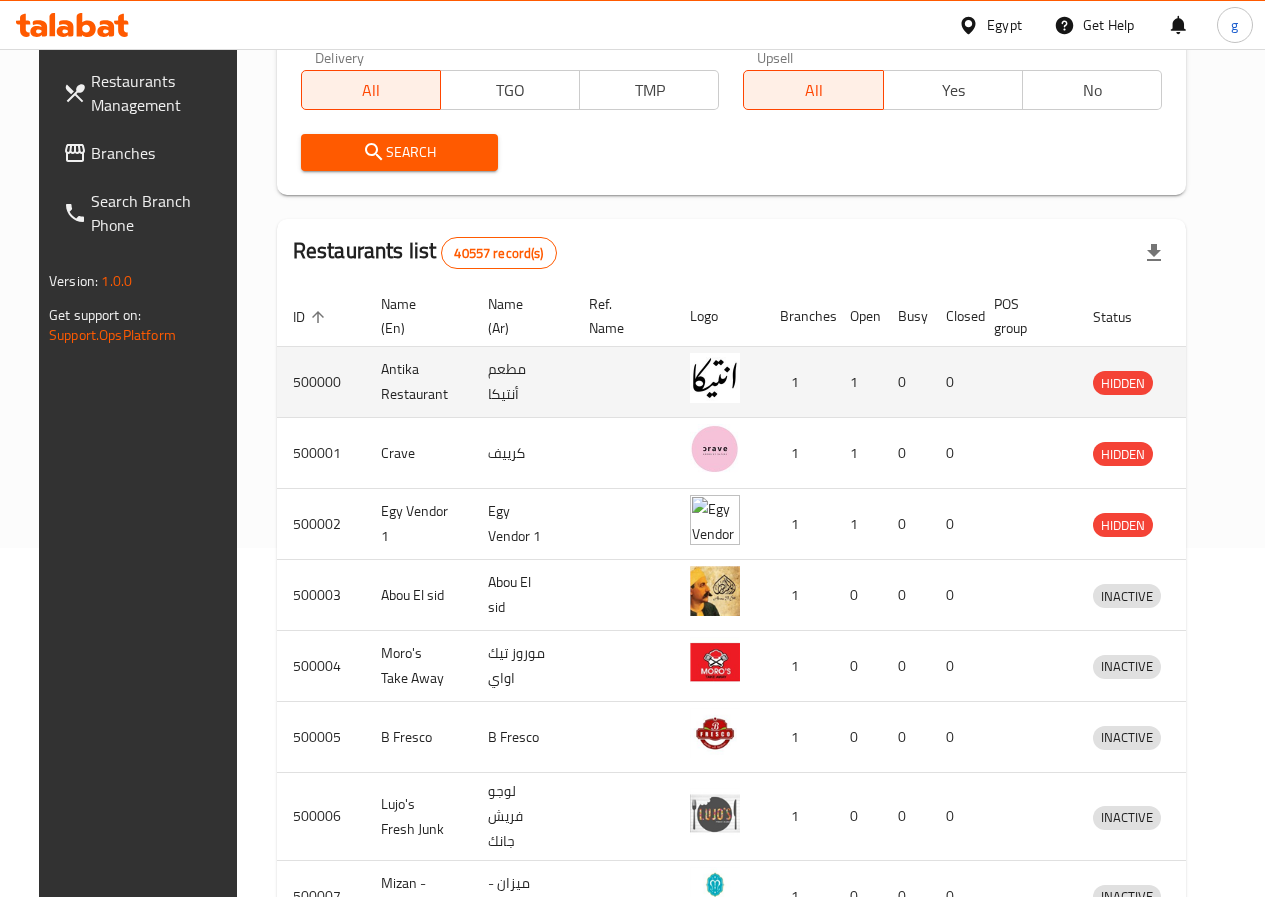 click on "0" at bounding box center [906, 382] 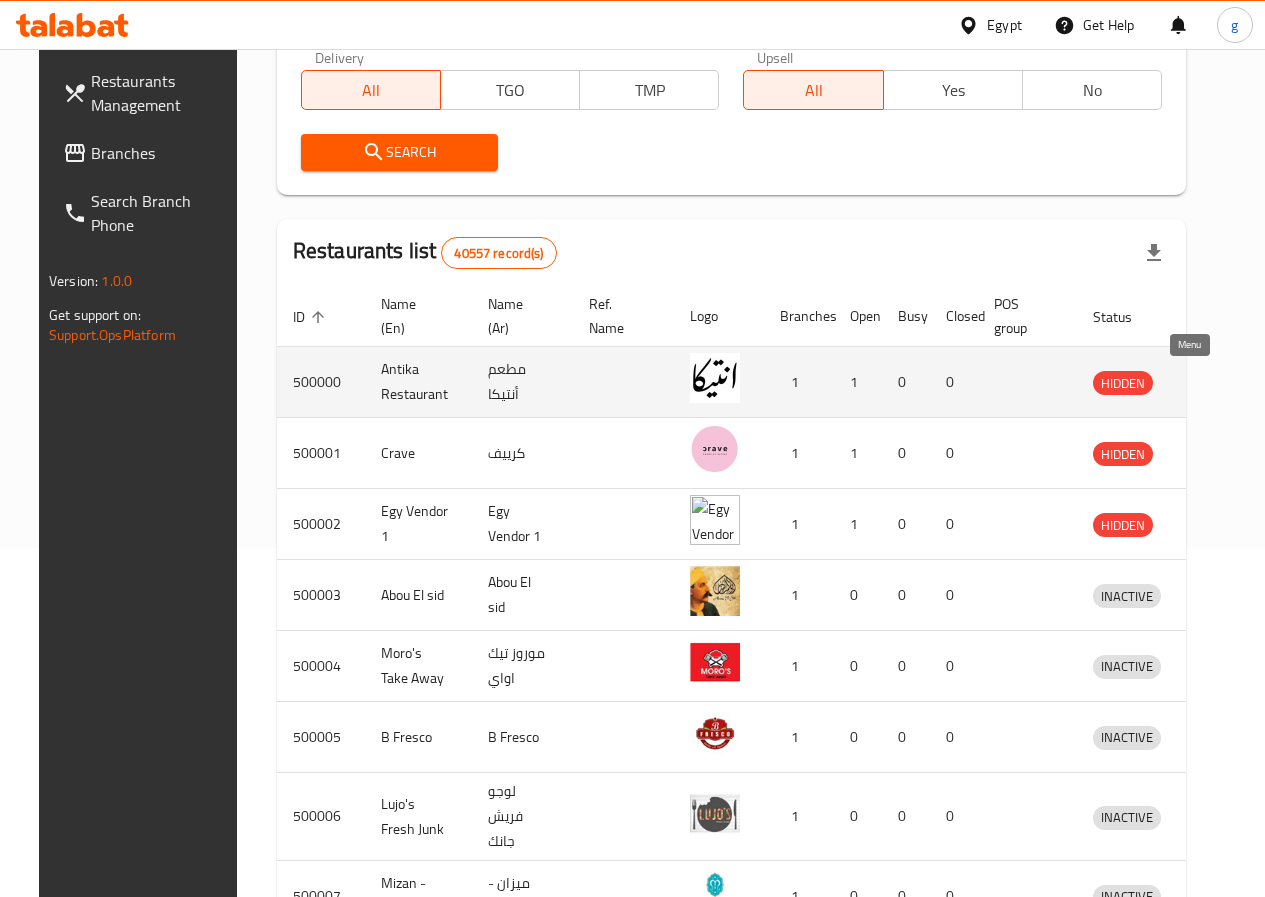 click 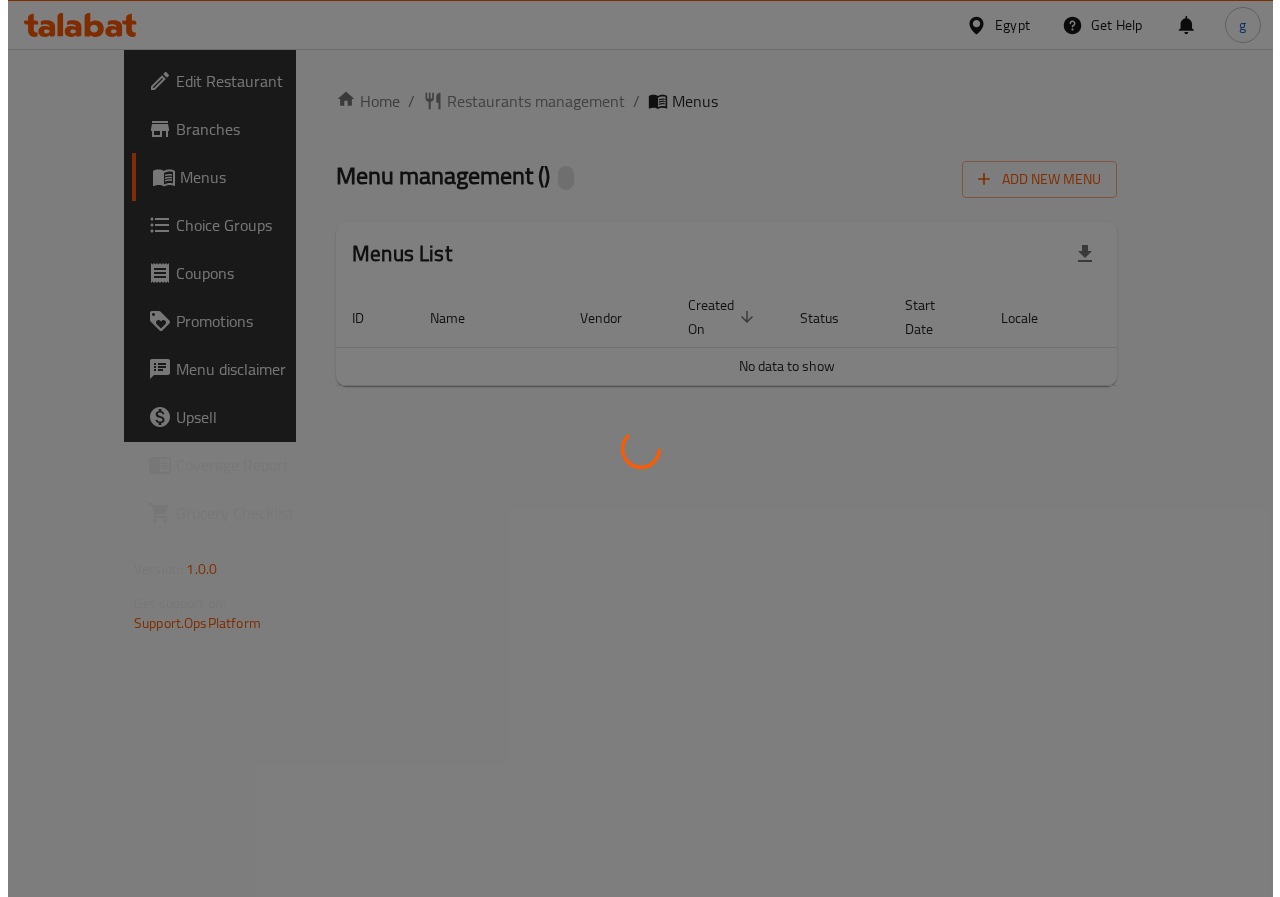scroll, scrollTop: 0, scrollLeft: 0, axis: both 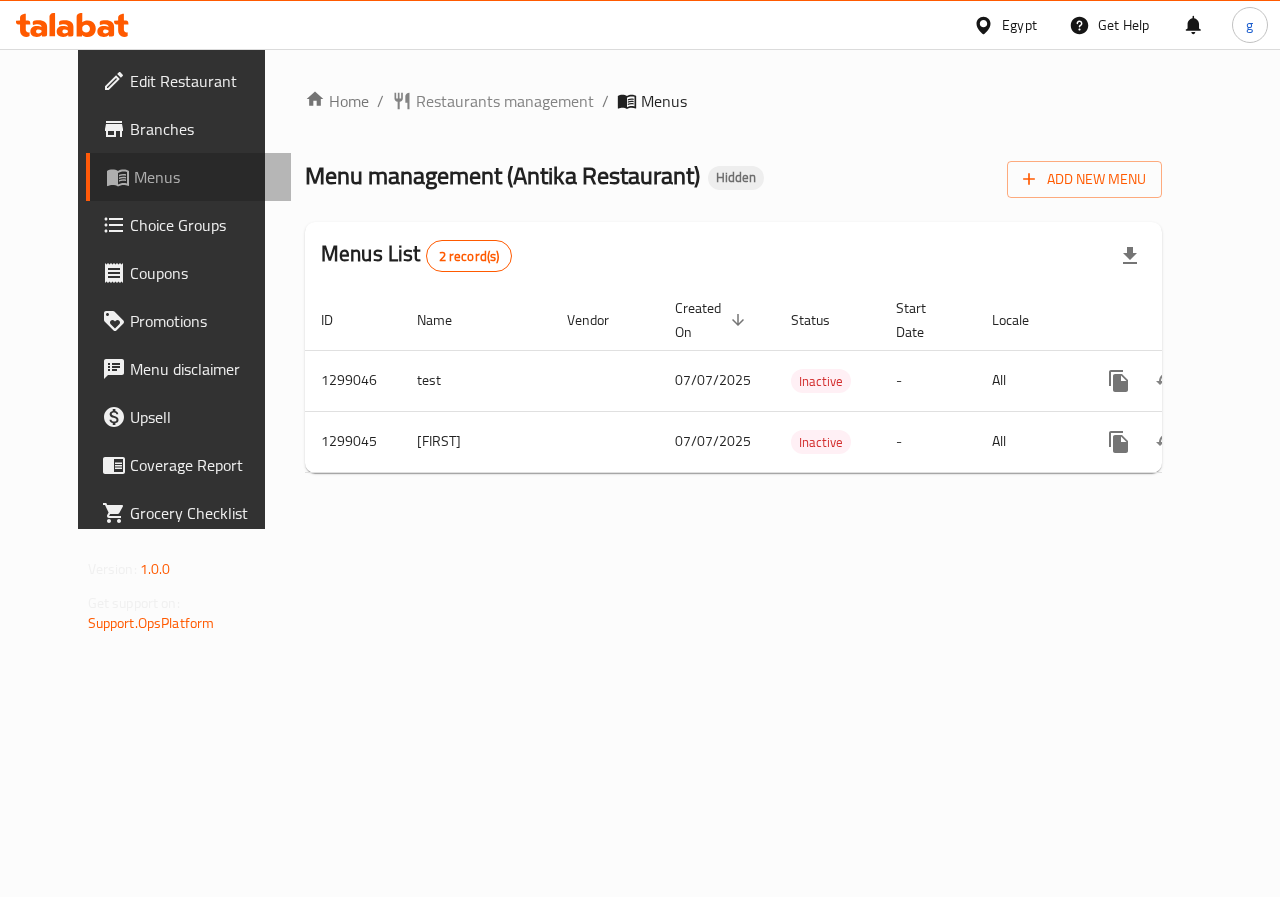 click on "Menus" at bounding box center (205, 177) 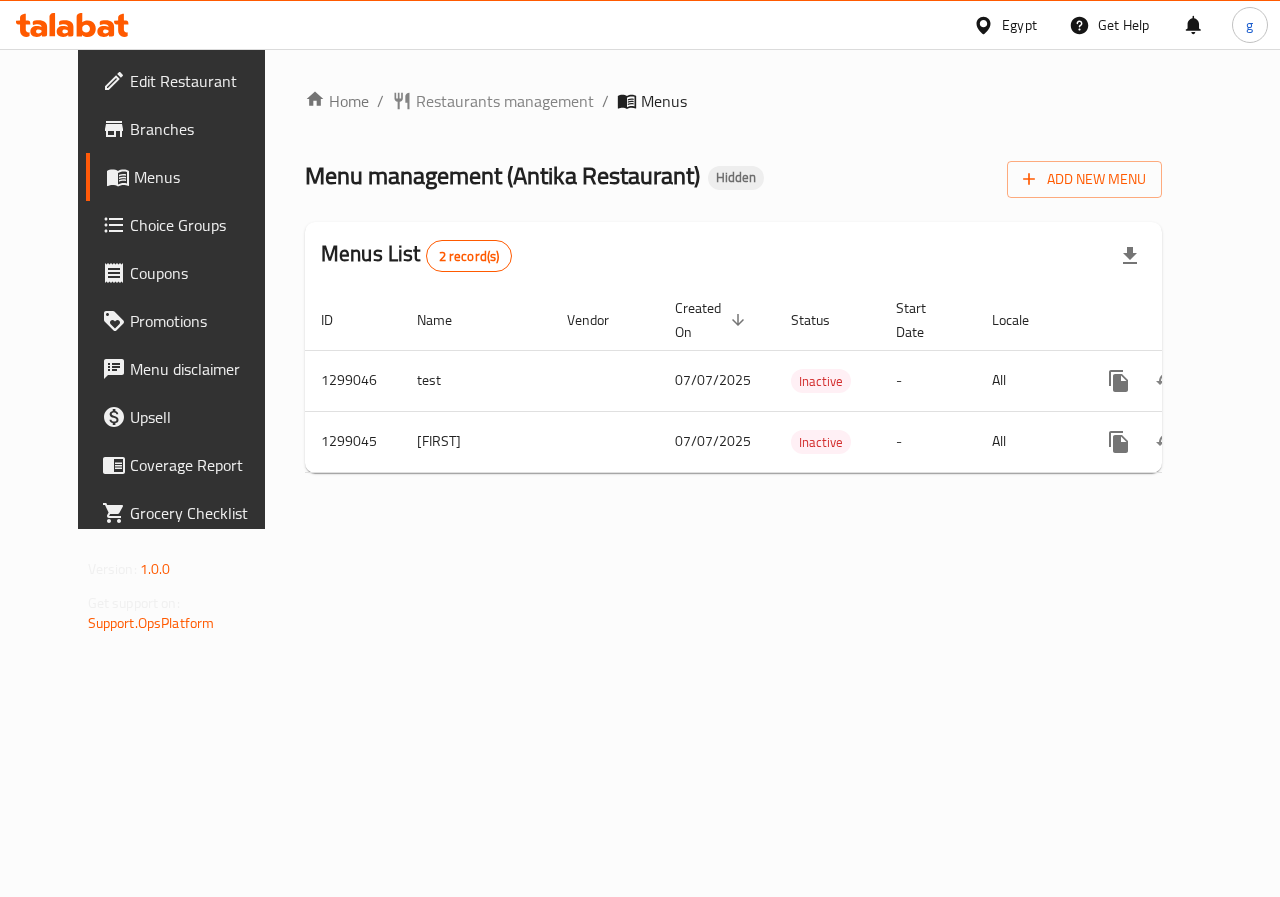 click on "Menus" at bounding box center [205, 177] 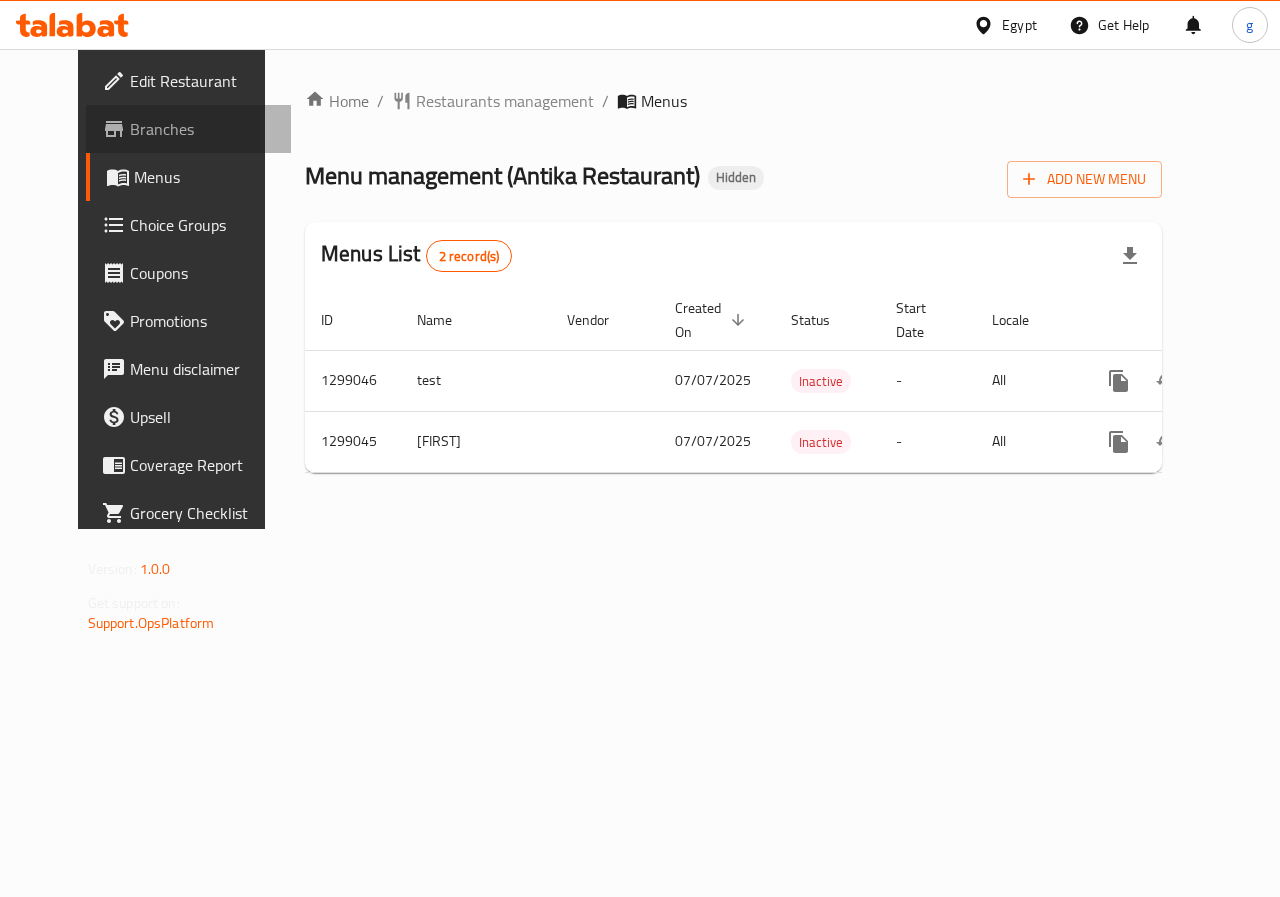 click on "Branches" at bounding box center (203, 129) 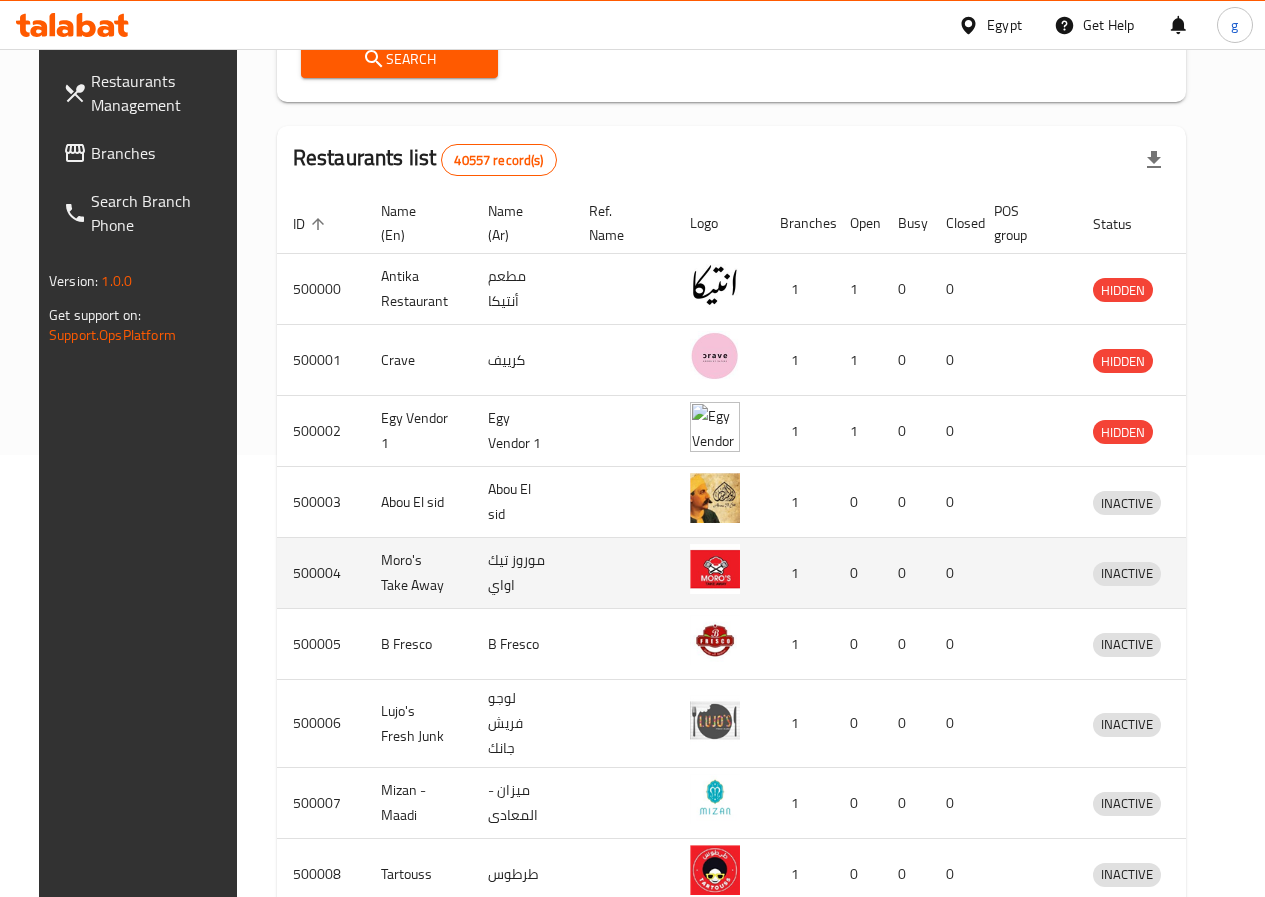 scroll, scrollTop: 584, scrollLeft: 0, axis: vertical 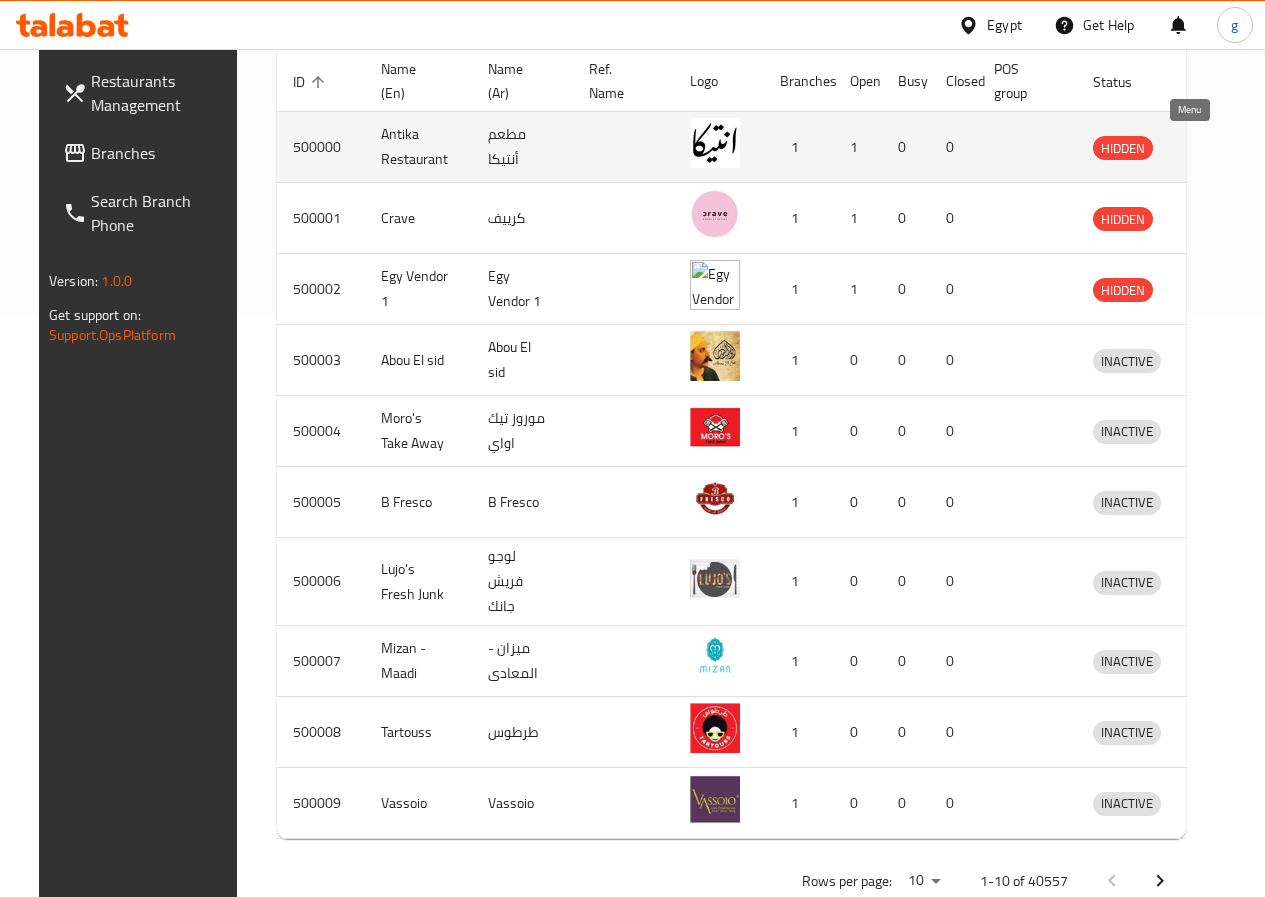 click 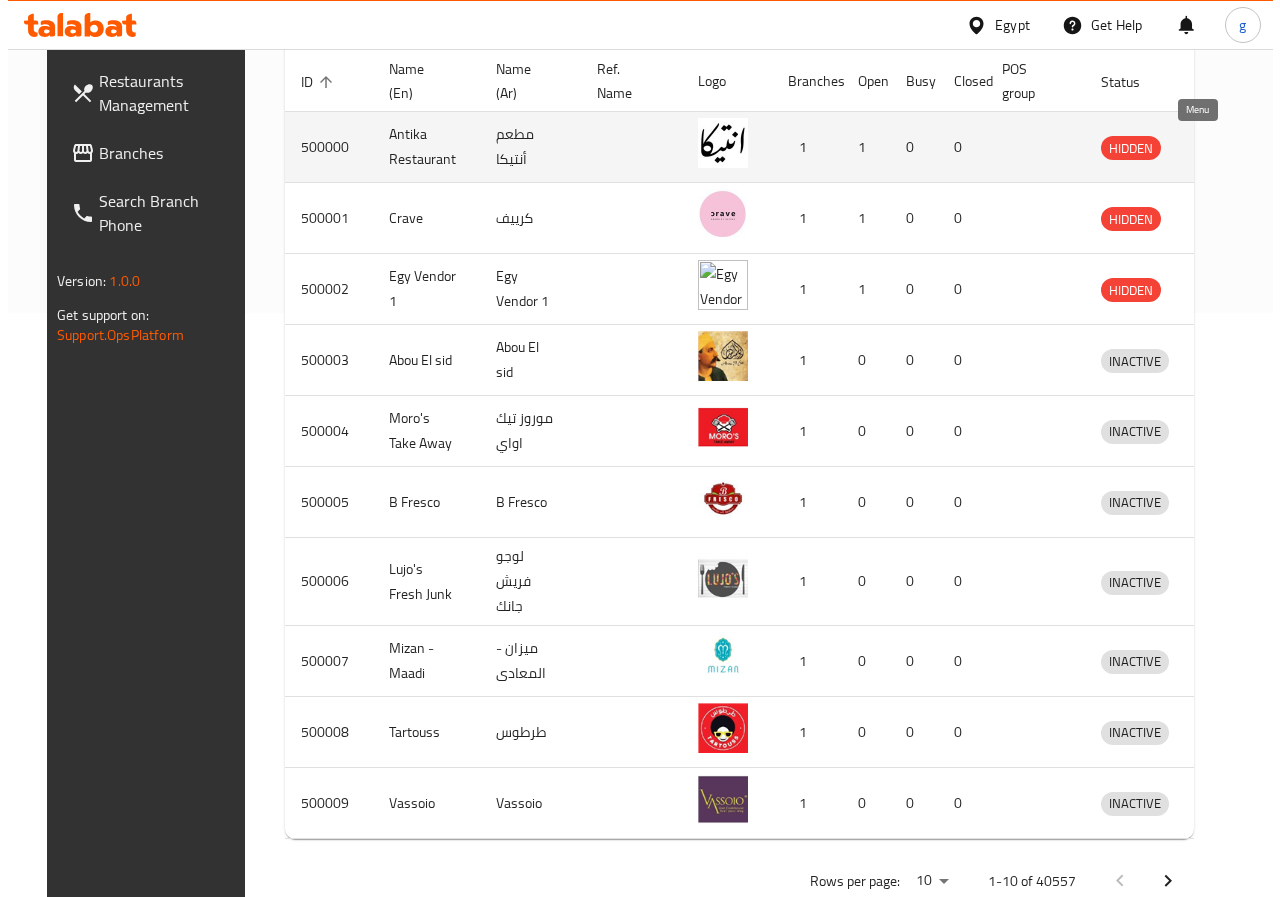 scroll, scrollTop: 0, scrollLeft: 0, axis: both 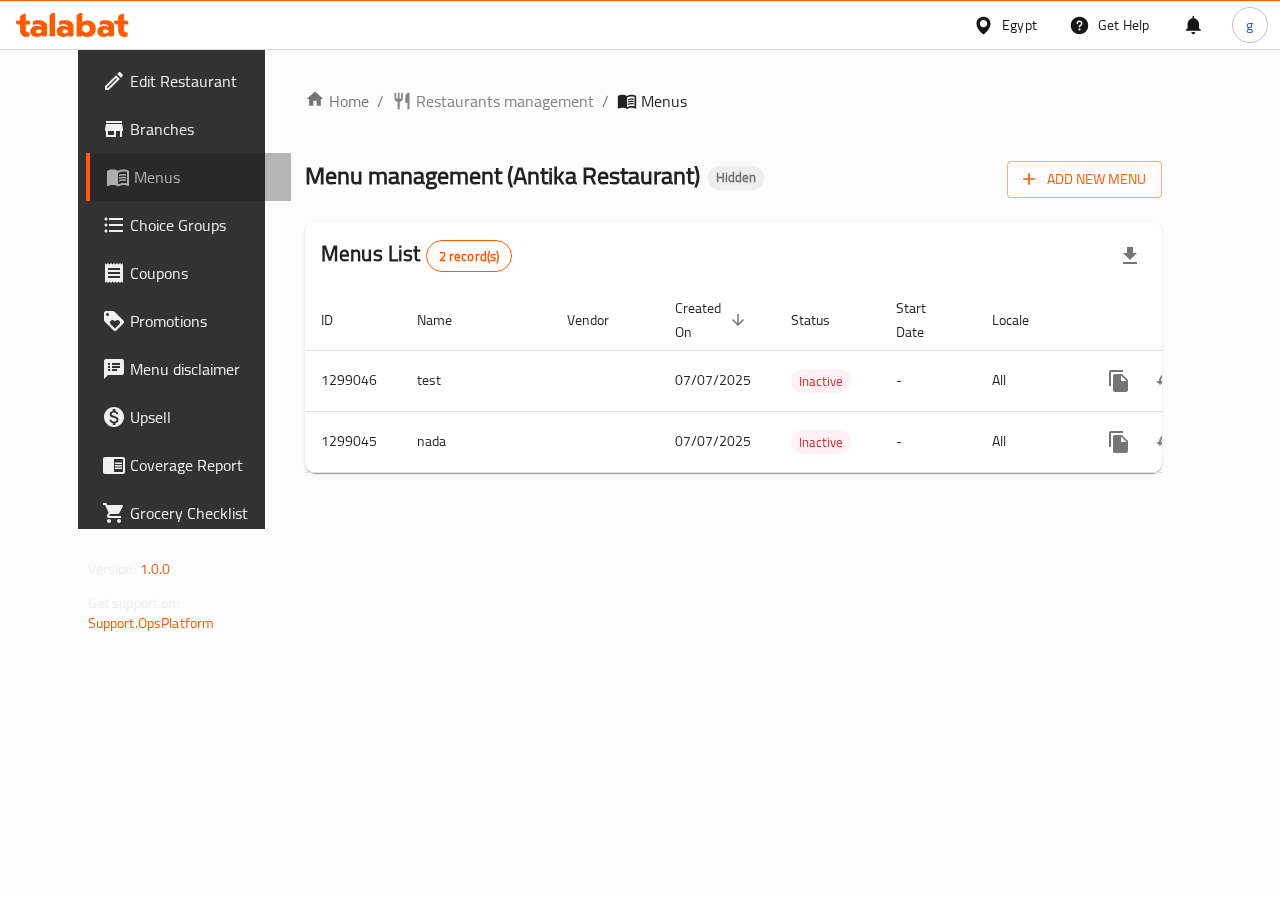 click on "Menus" at bounding box center (205, 177) 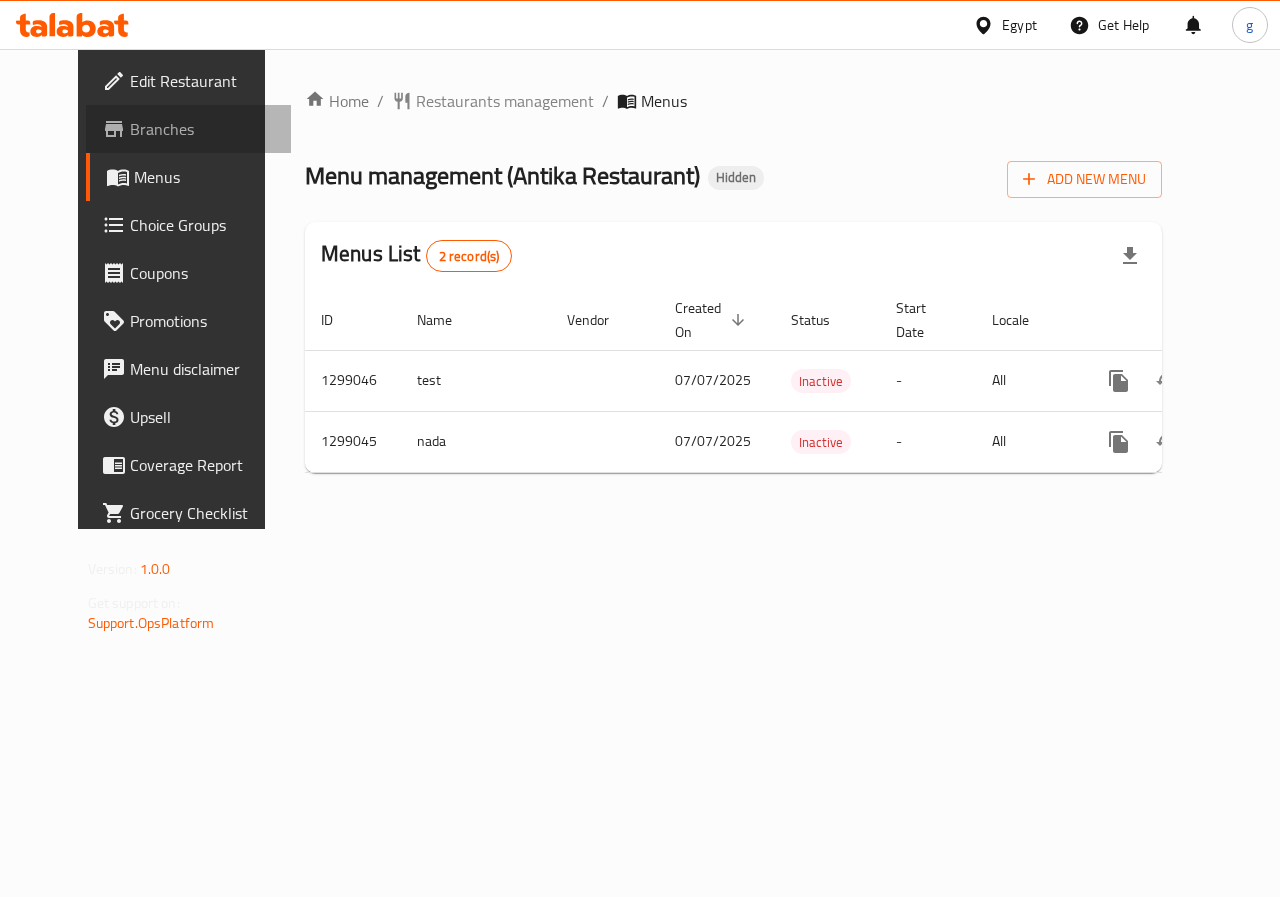 click on "Branches" at bounding box center [203, 129] 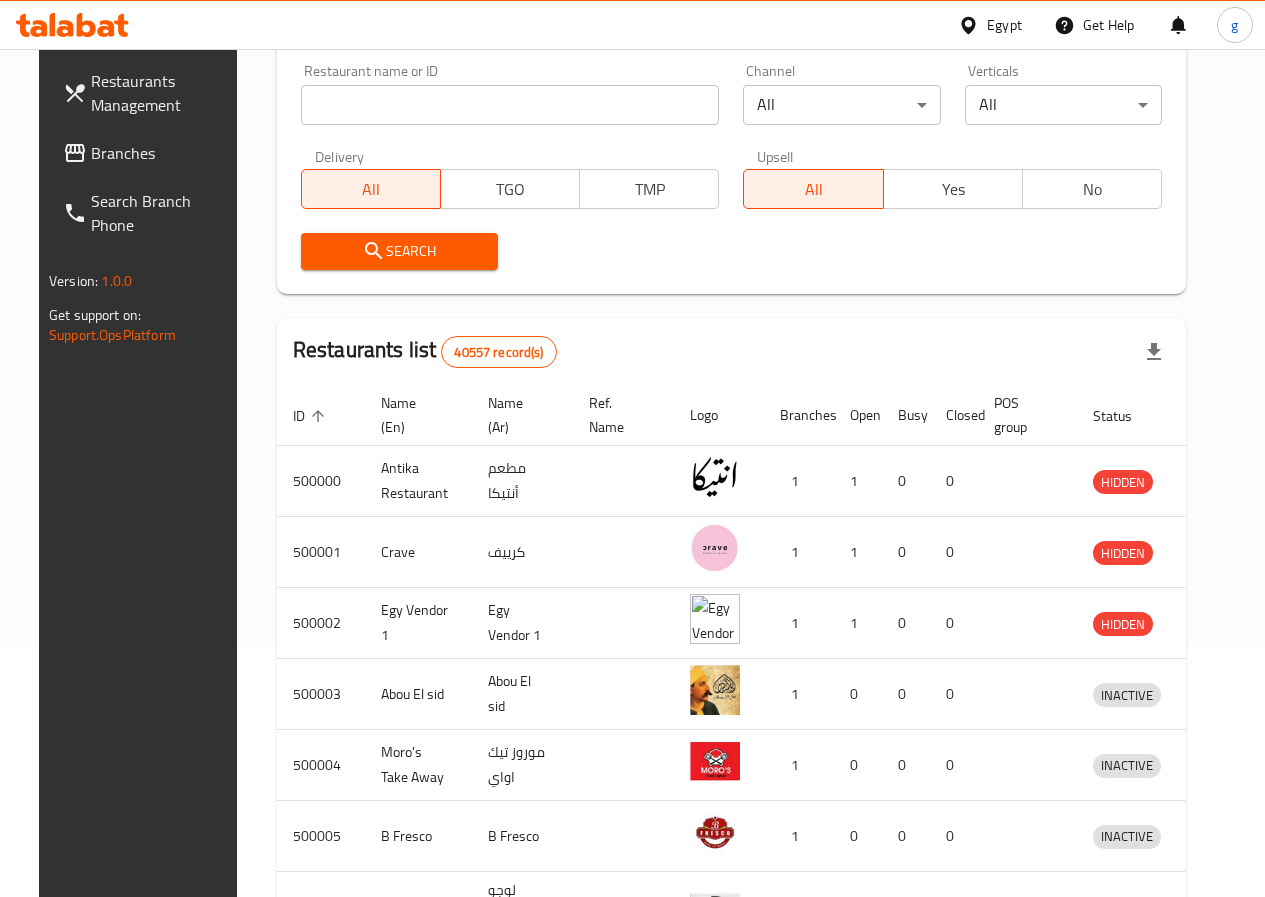 scroll, scrollTop: 300, scrollLeft: 0, axis: vertical 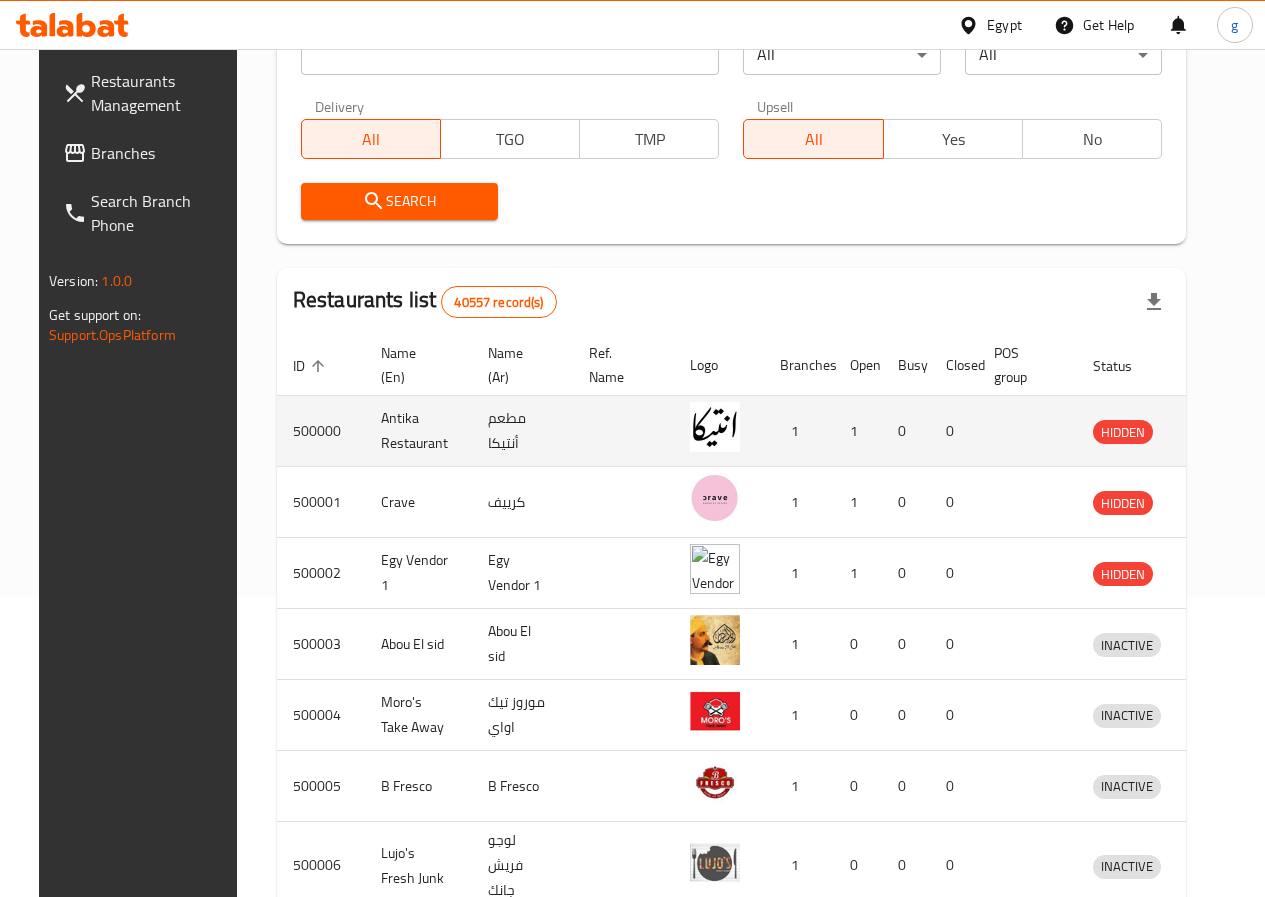 click 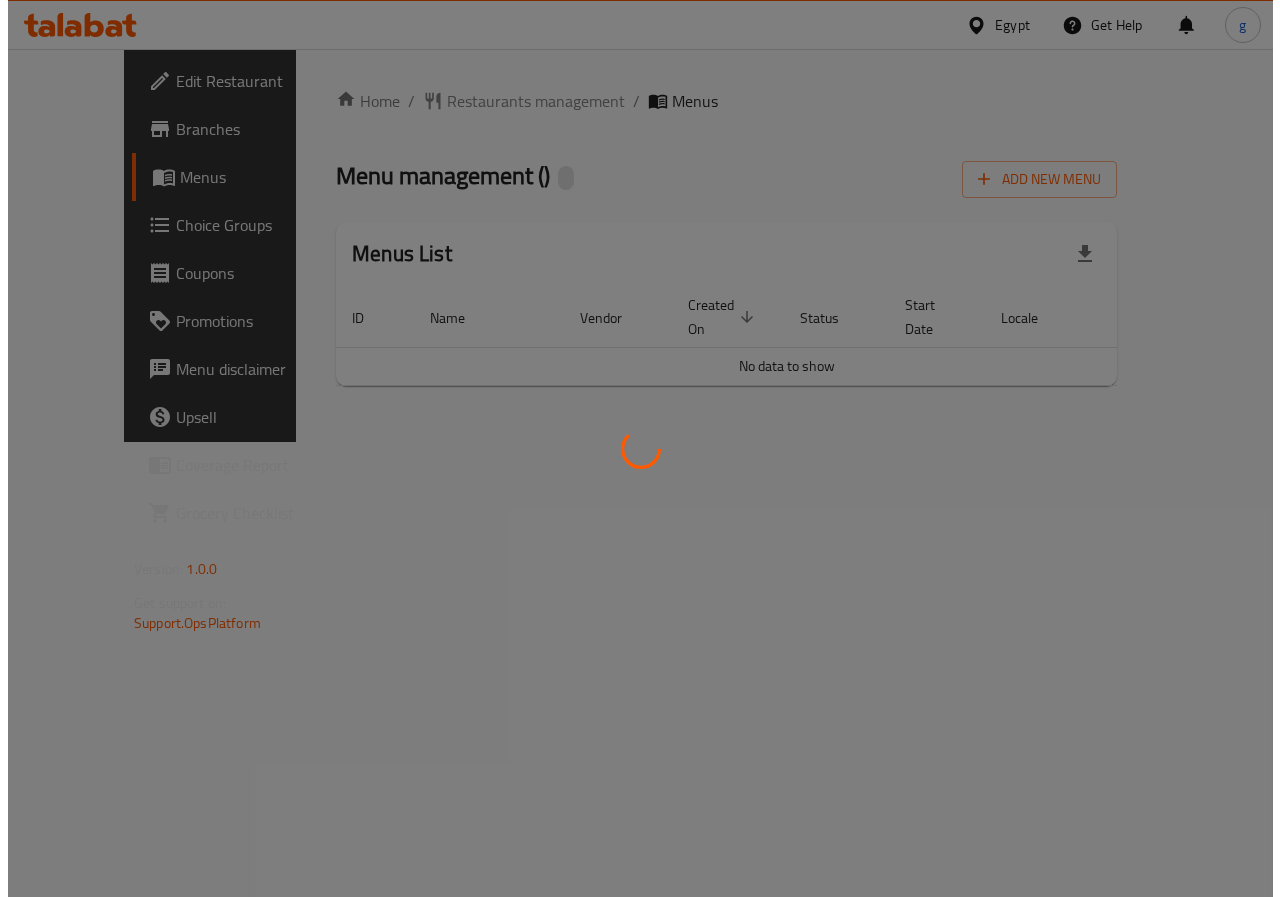 scroll, scrollTop: 0, scrollLeft: 0, axis: both 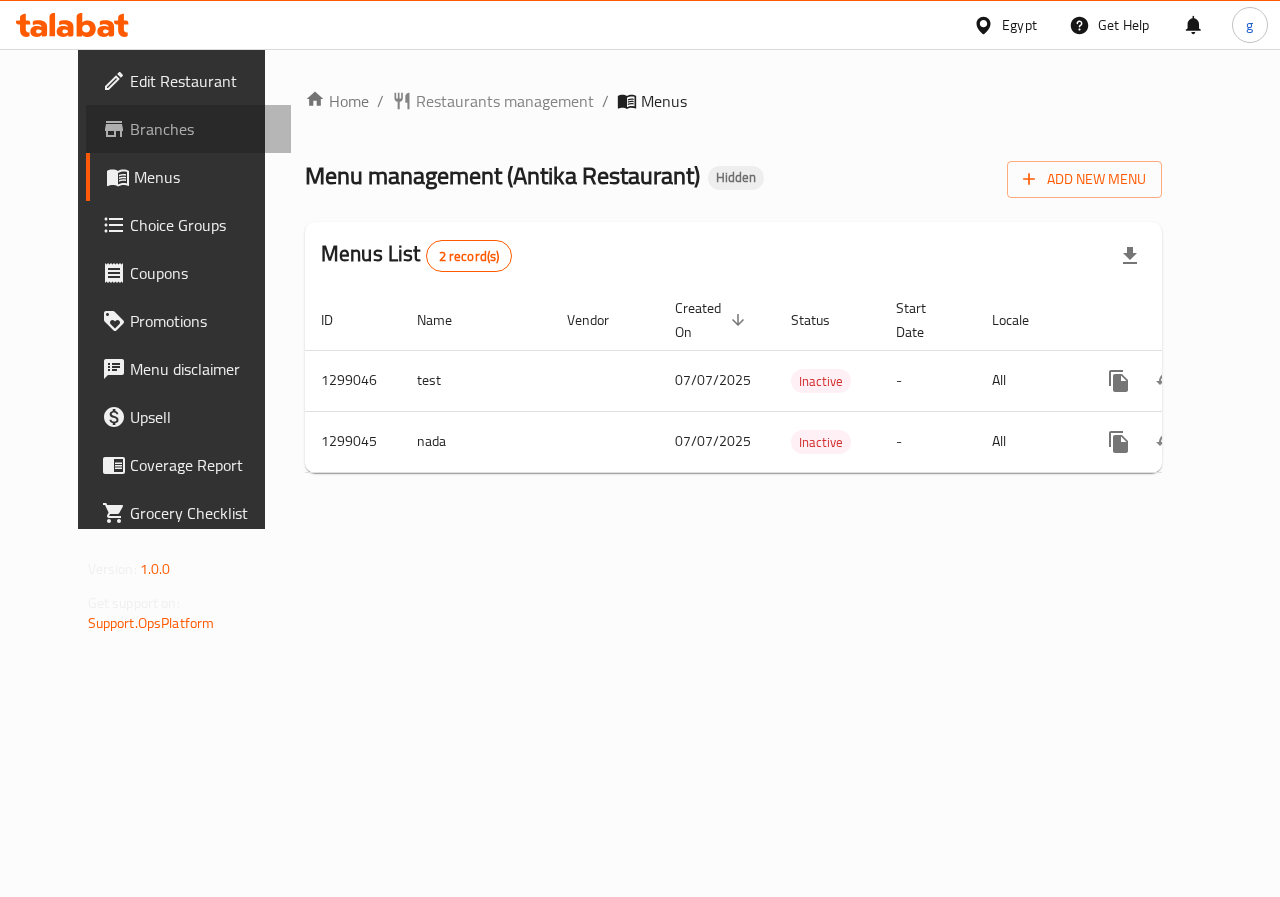 click on "Branches" at bounding box center (203, 129) 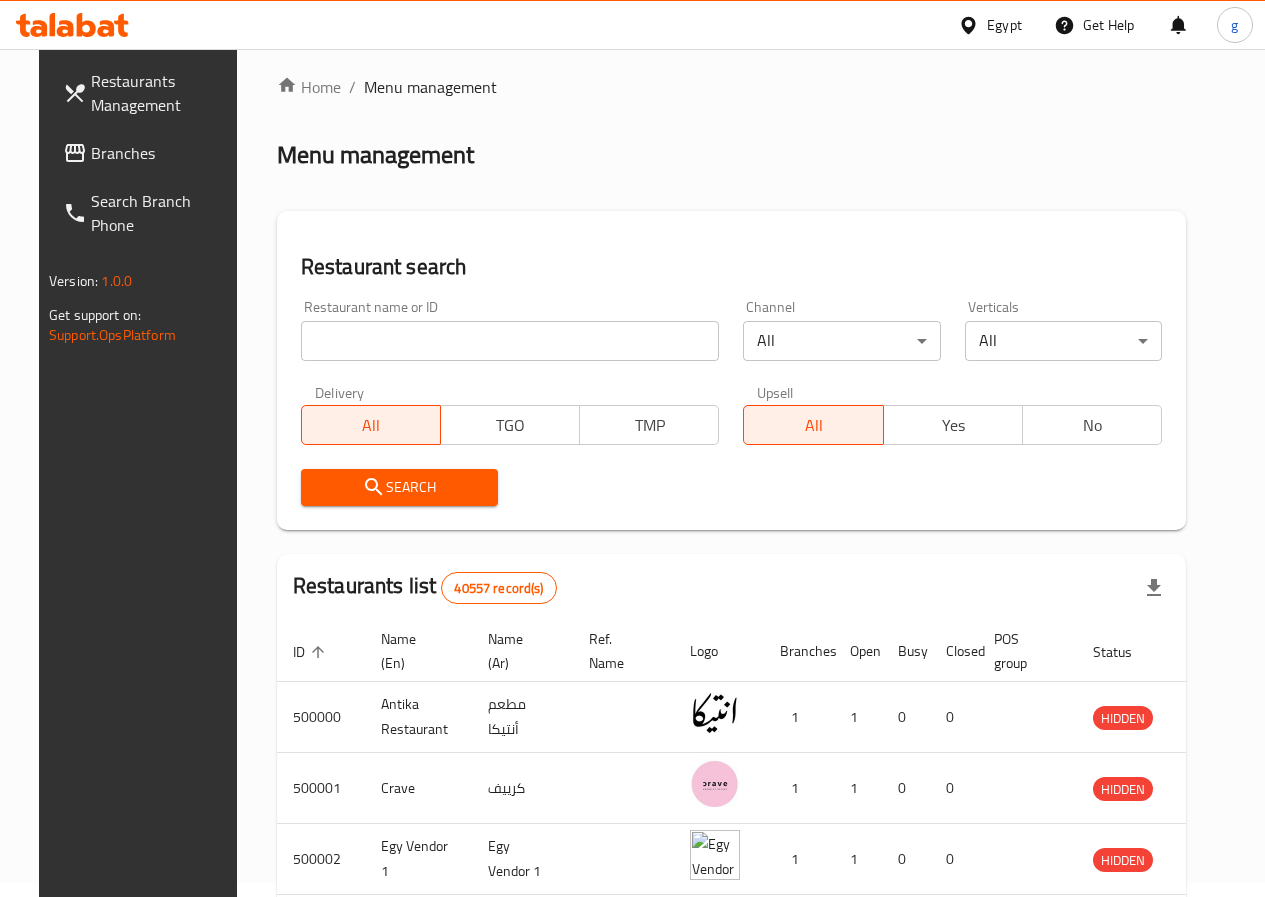 scroll, scrollTop: 300, scrollLeft: 0, axis: vertical 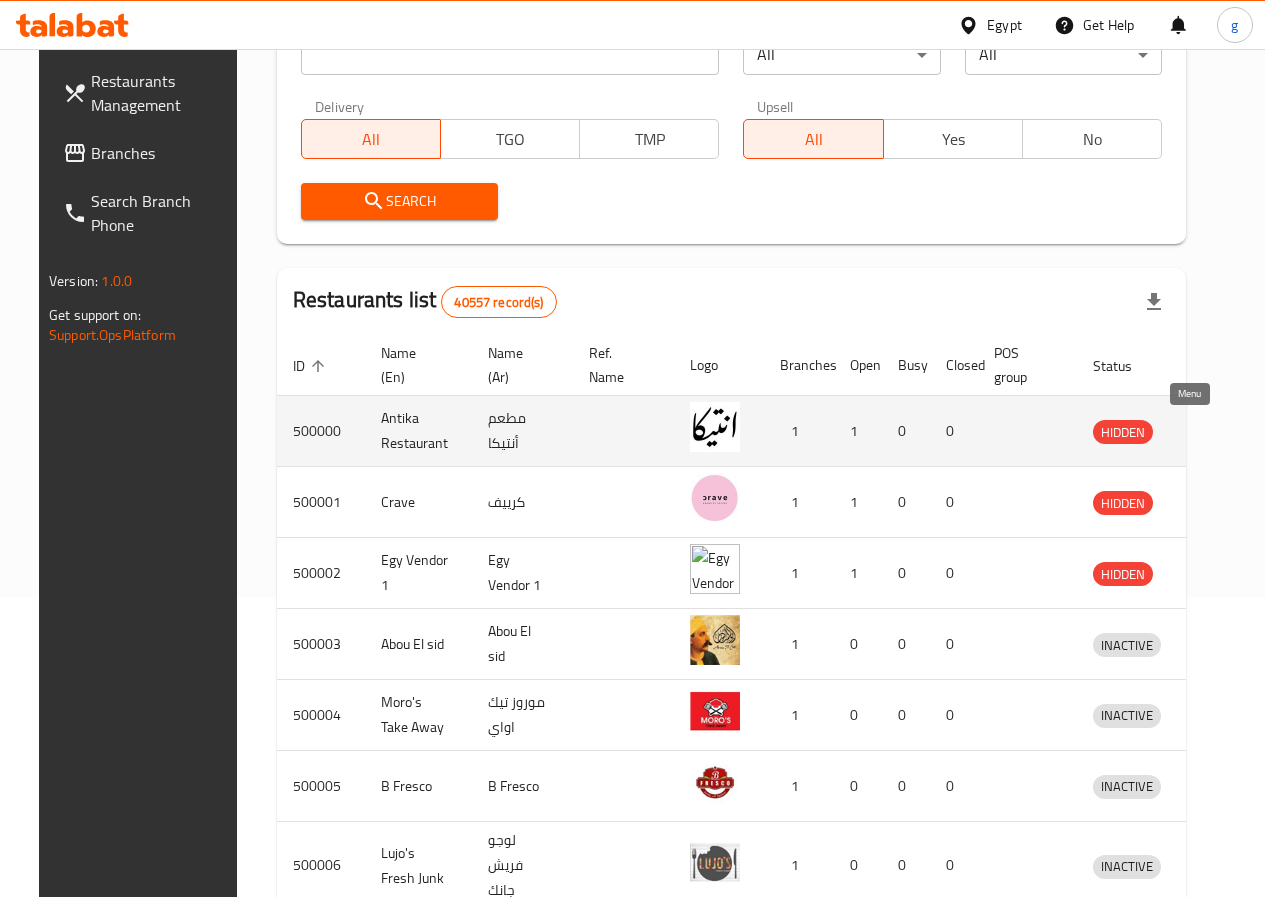 click 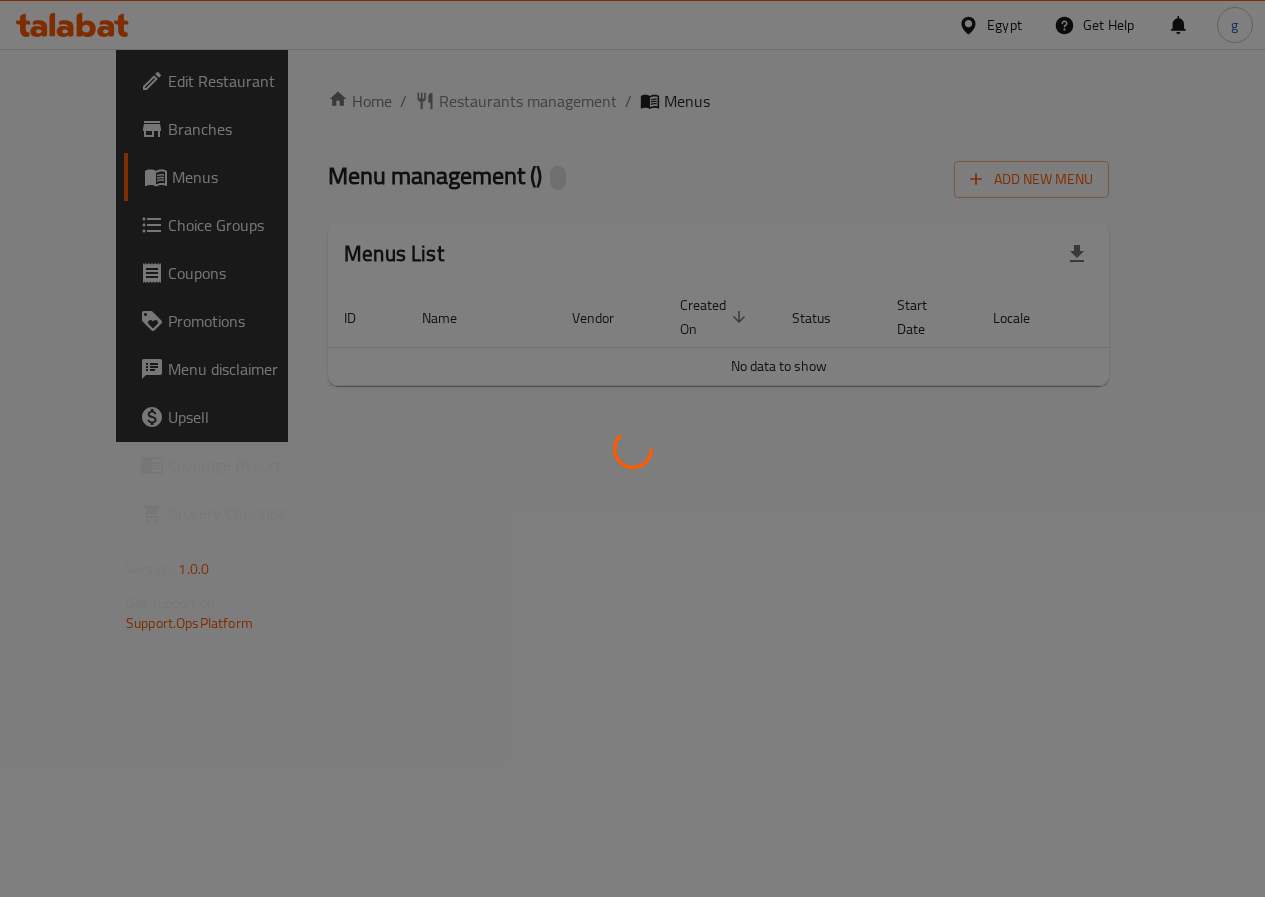 scroll, scrollTop: 0, scrollLeft: 0, axis: both 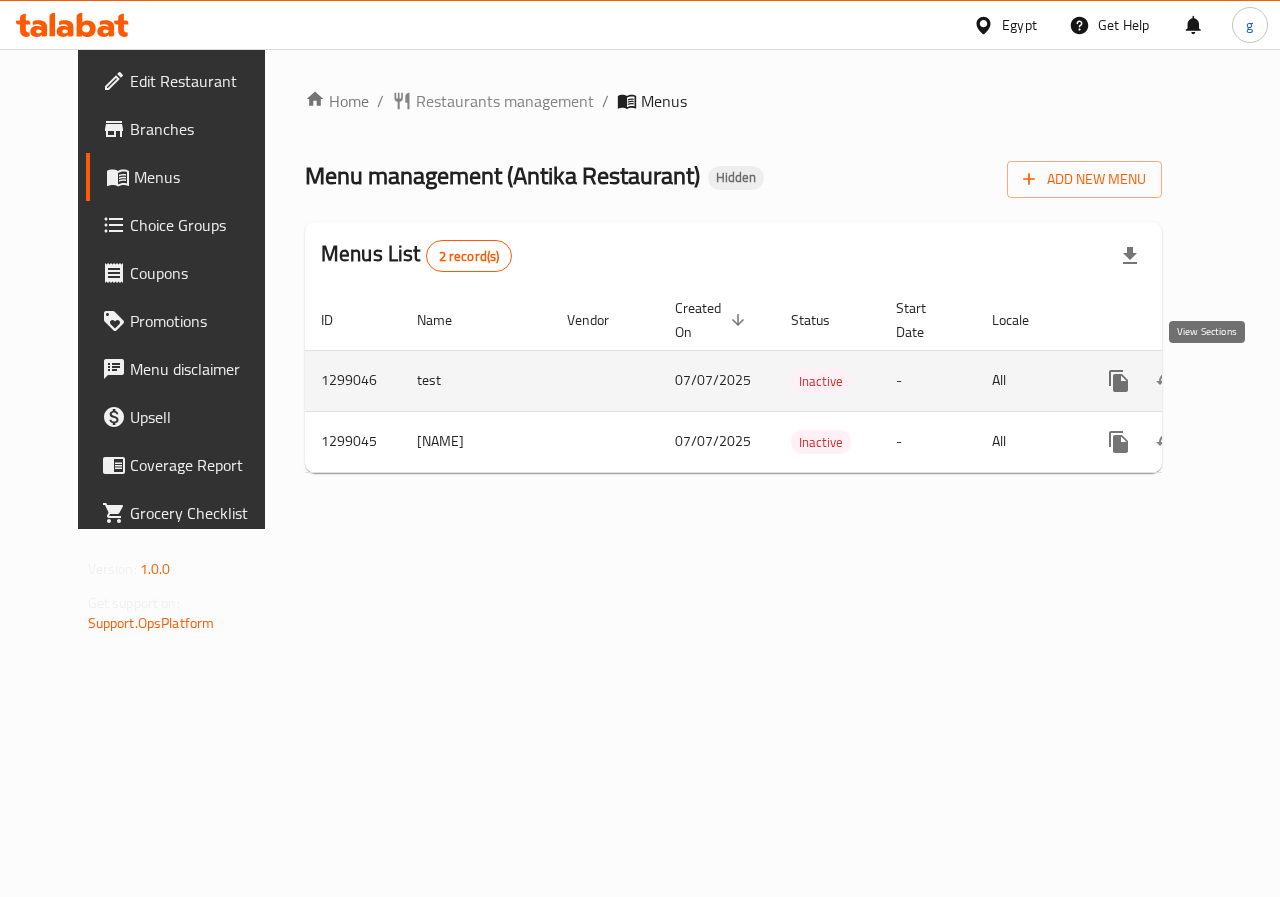 click 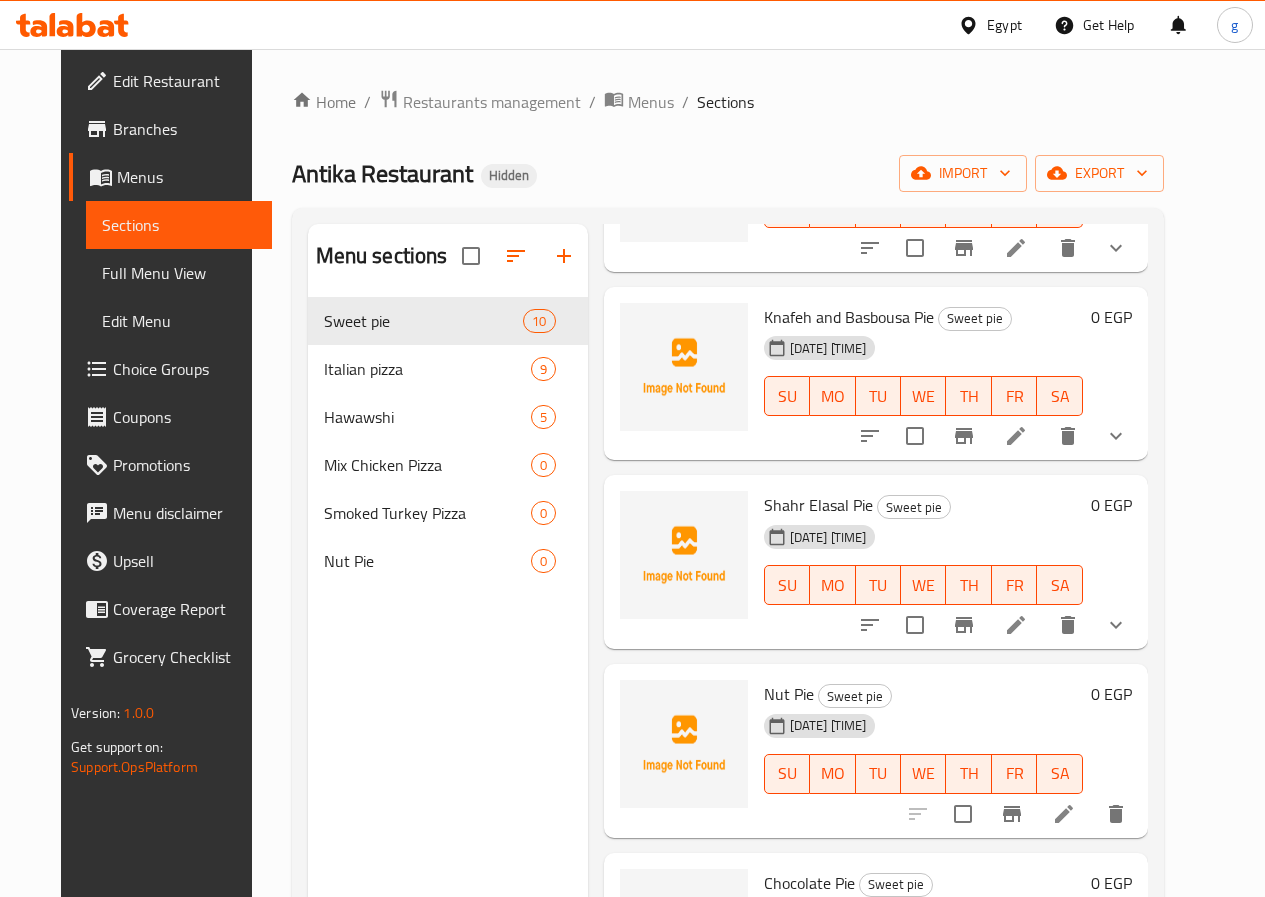 scroll, scrollTop: 1069, scrollLeft: 0, axis: vertical 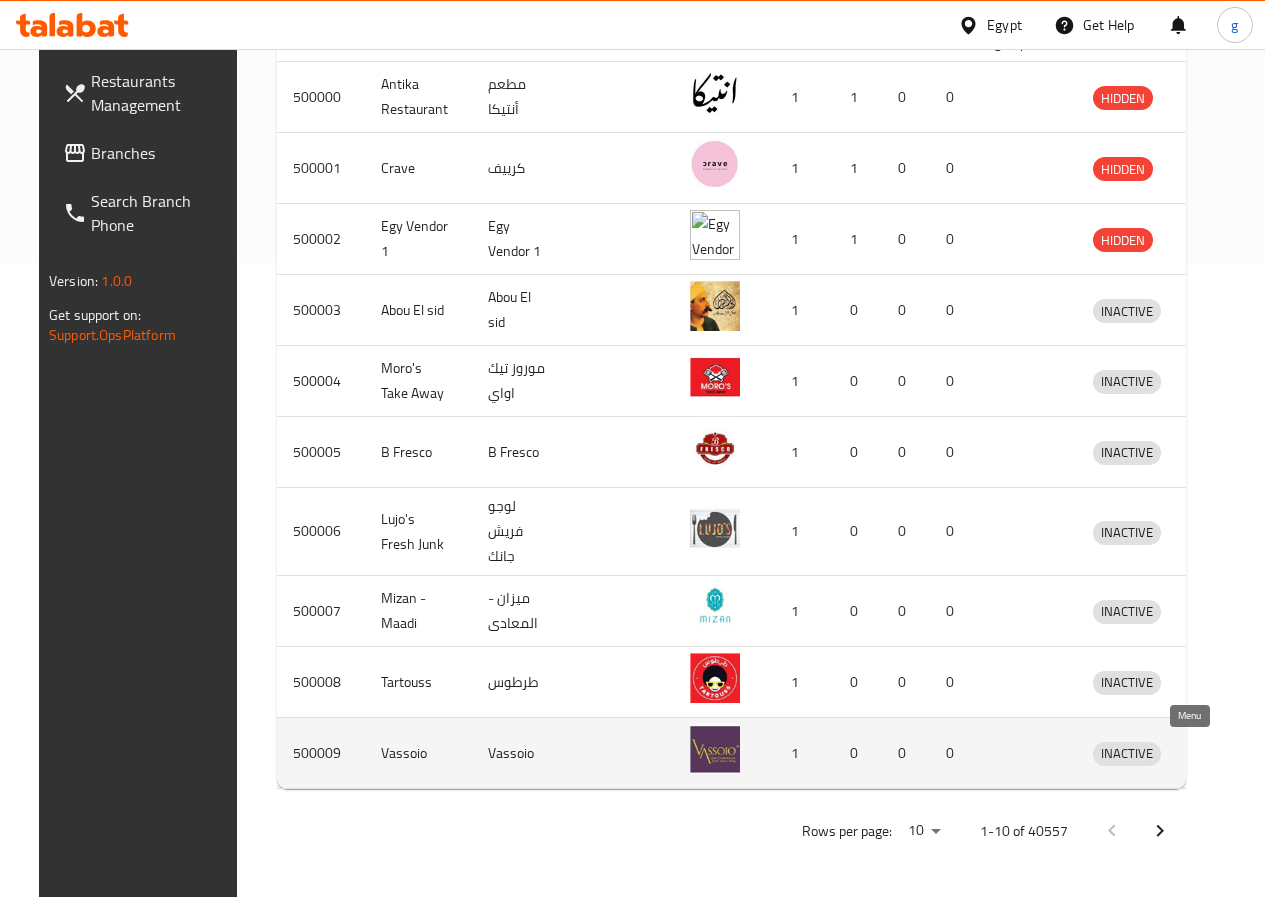 click 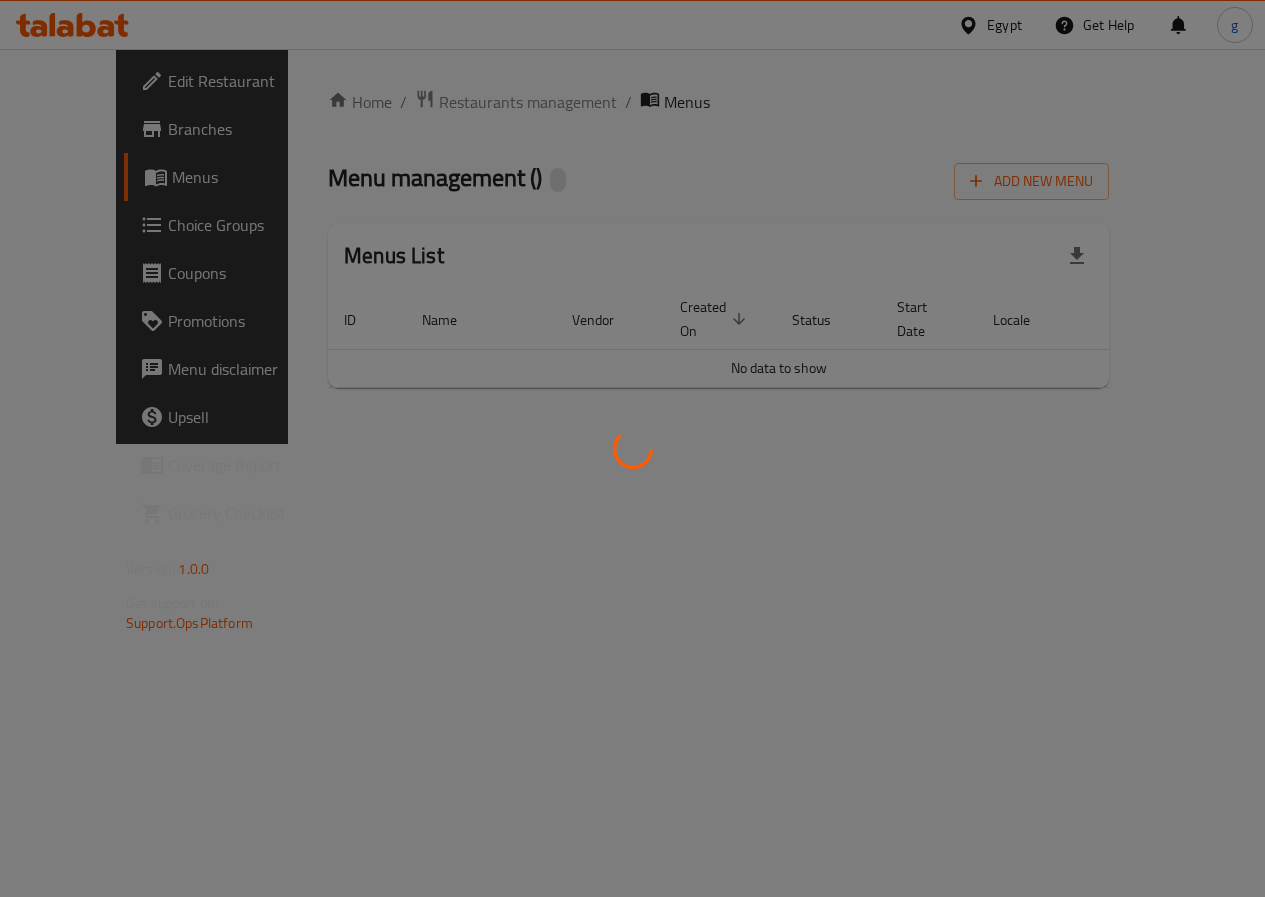 scroll, scrollTop: 0, scrollLeft: 0, axis: both 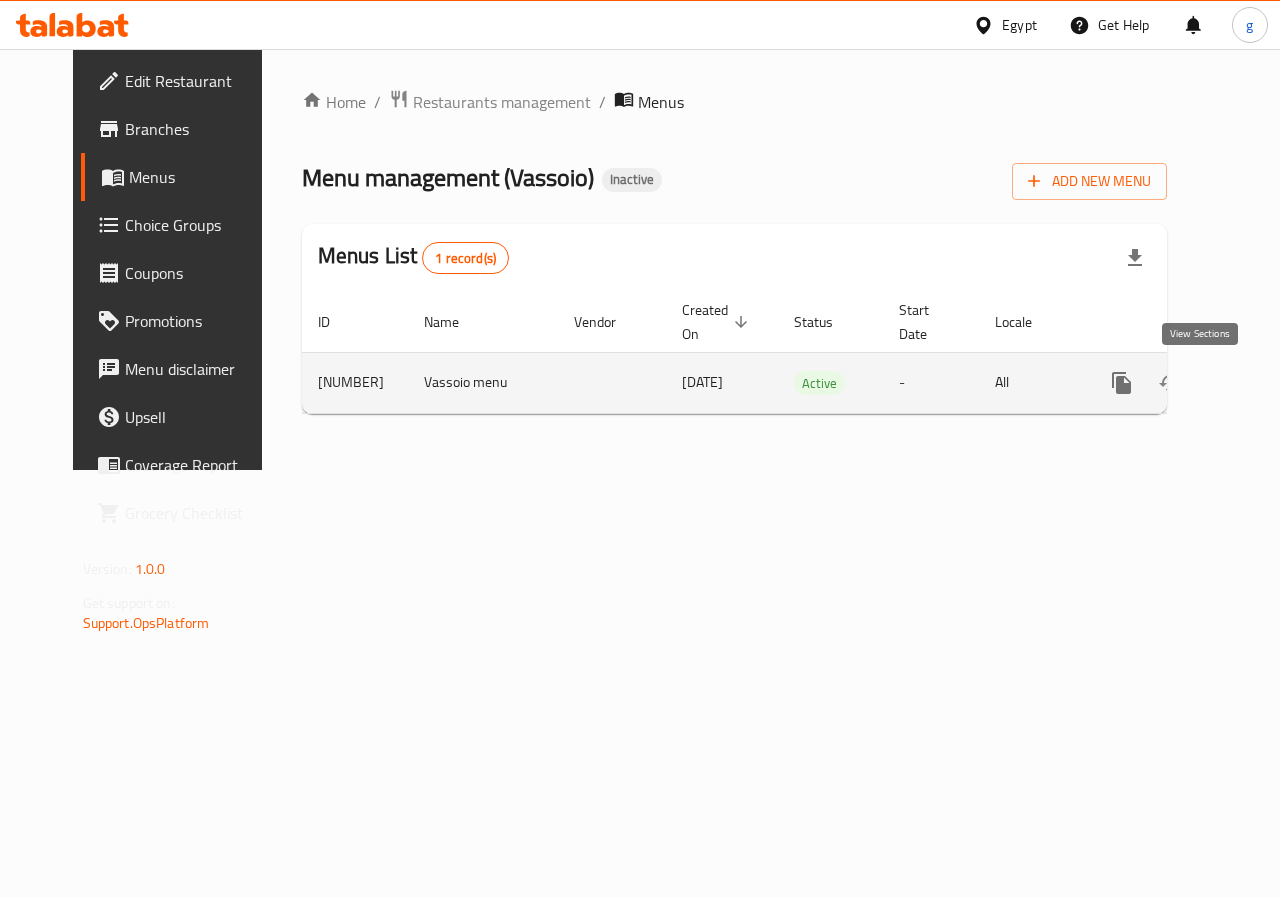 click 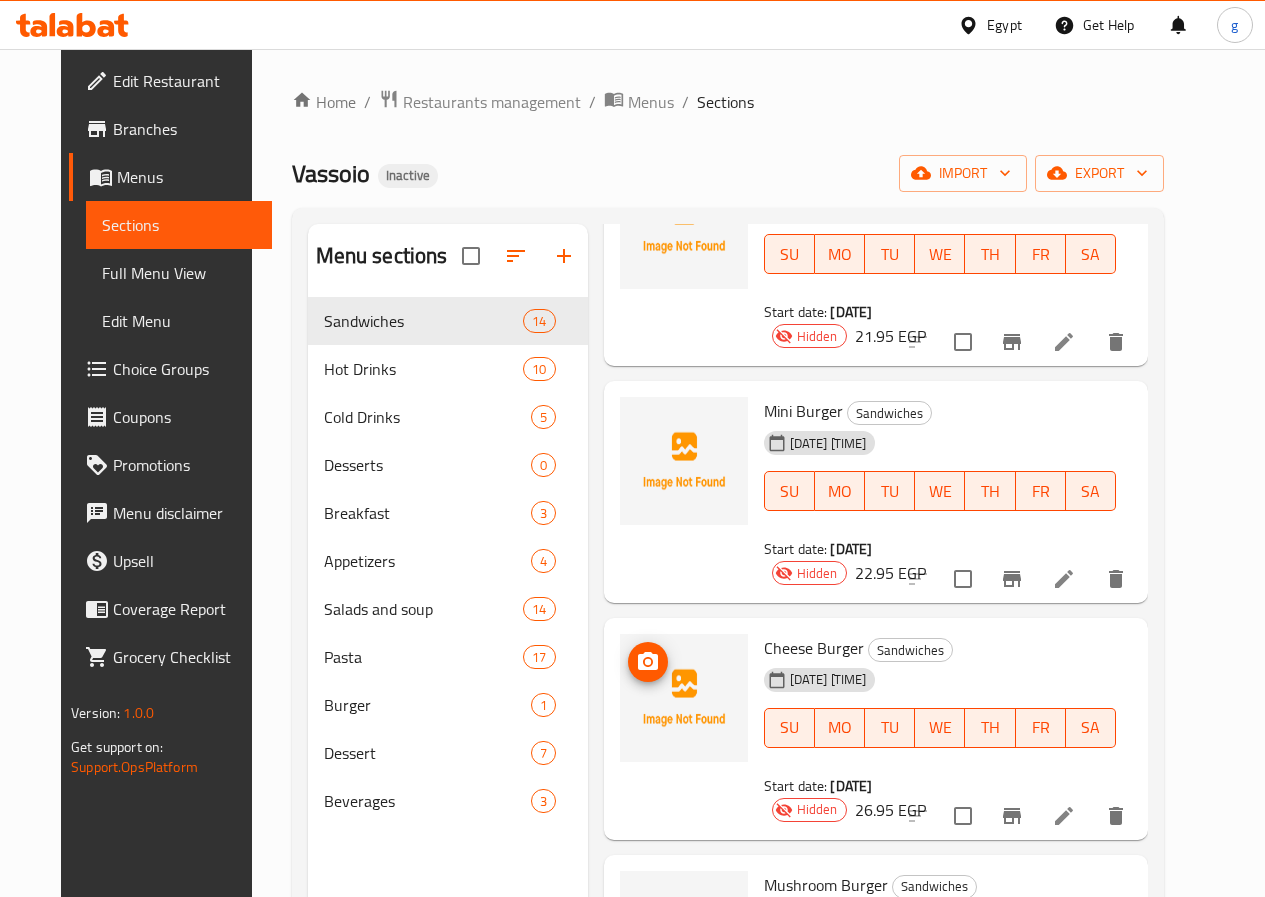 scroll, scrollTop: 2103, scrollLeft: 0, axis: vertical 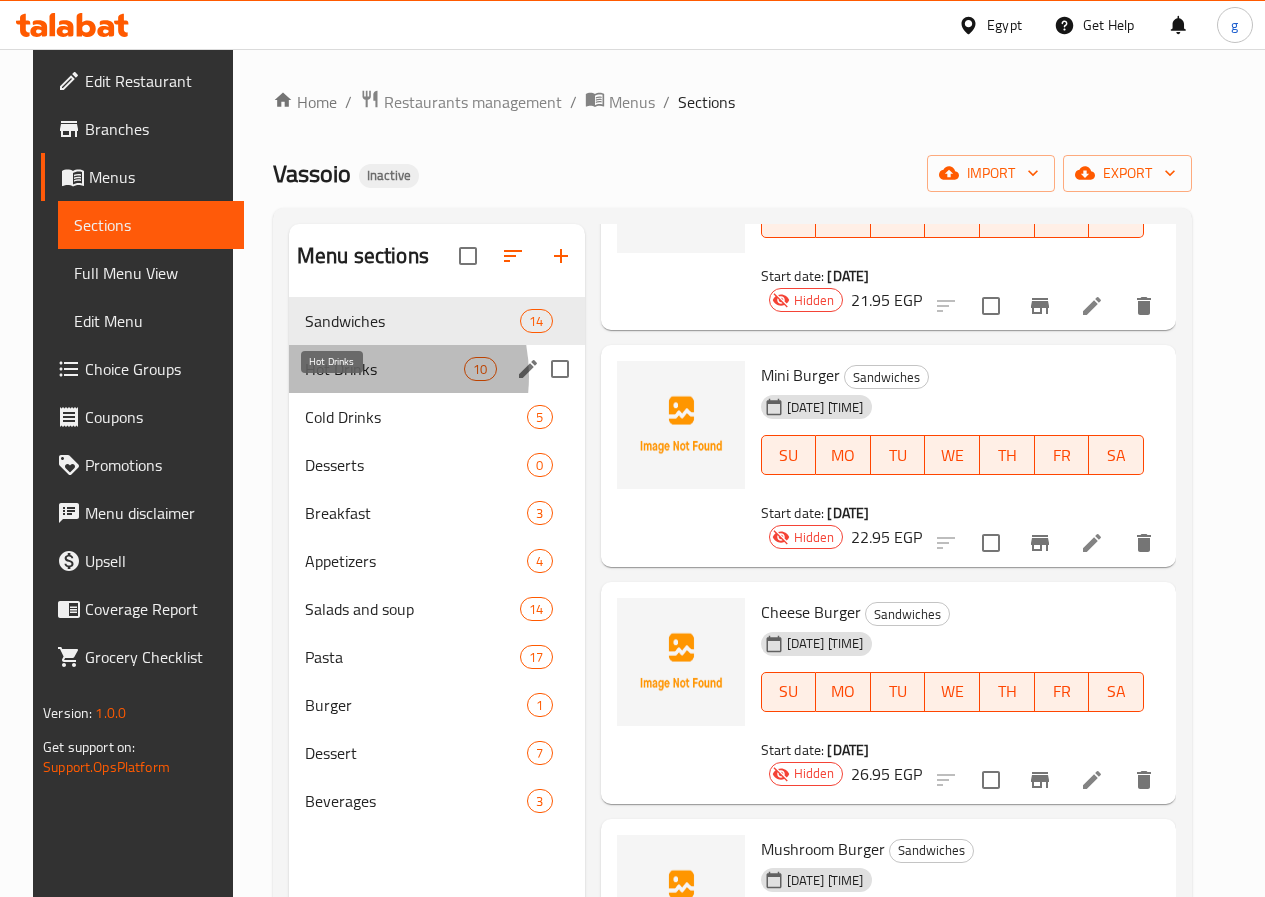 click on "Hot Drinks" at bounding box center (384, 369) 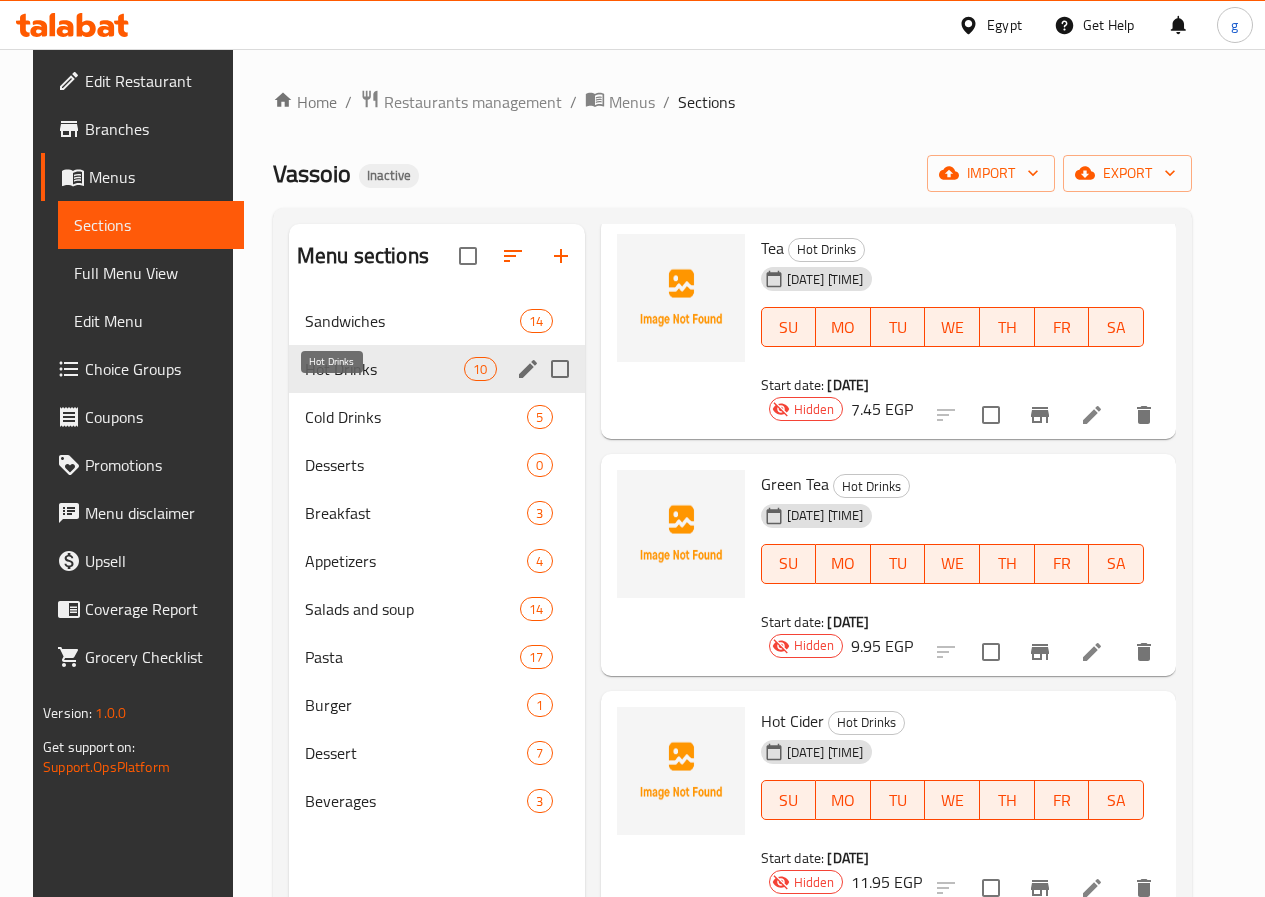 scroll, scrollTop: 1269, scrollLeft: 0, axis: vertical 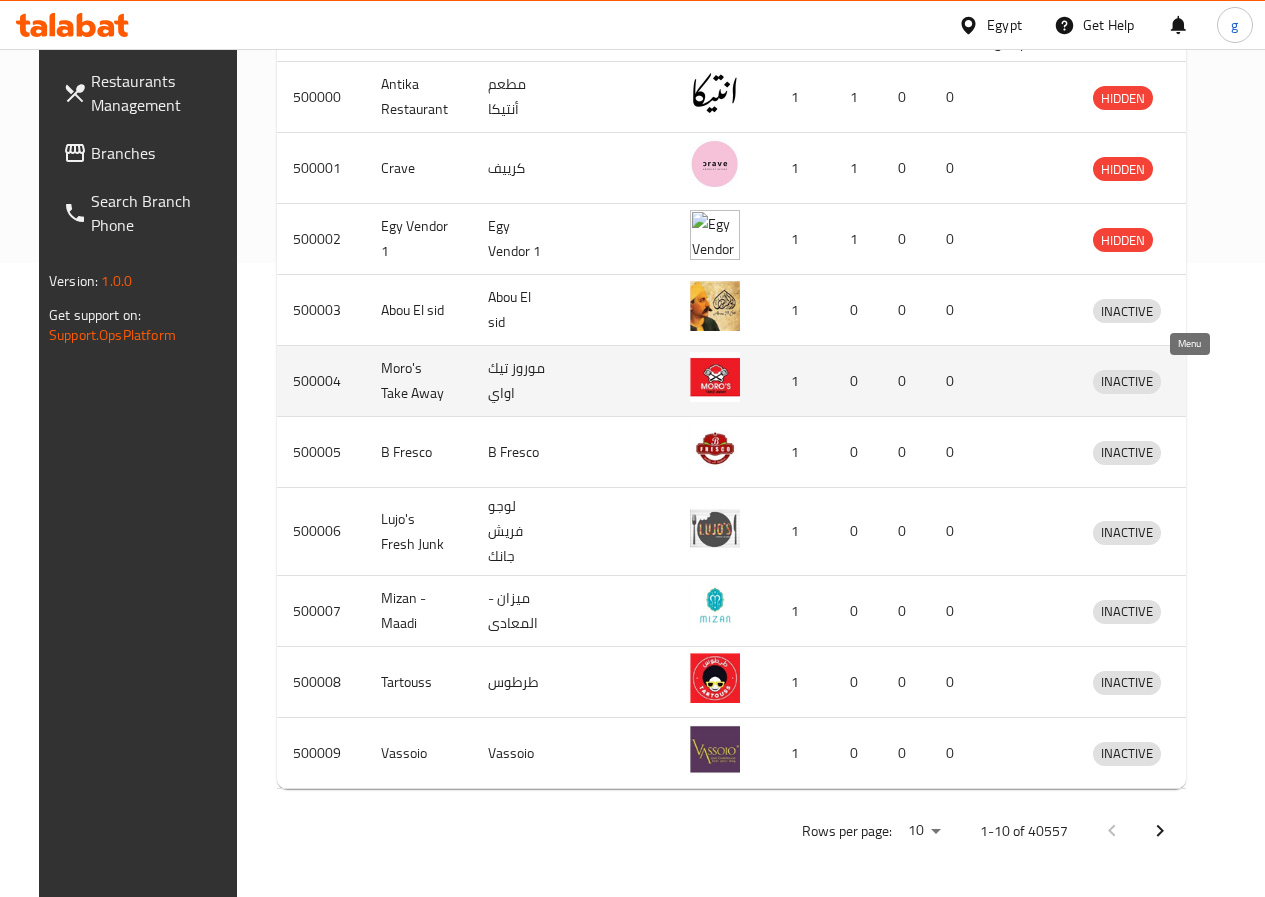 click 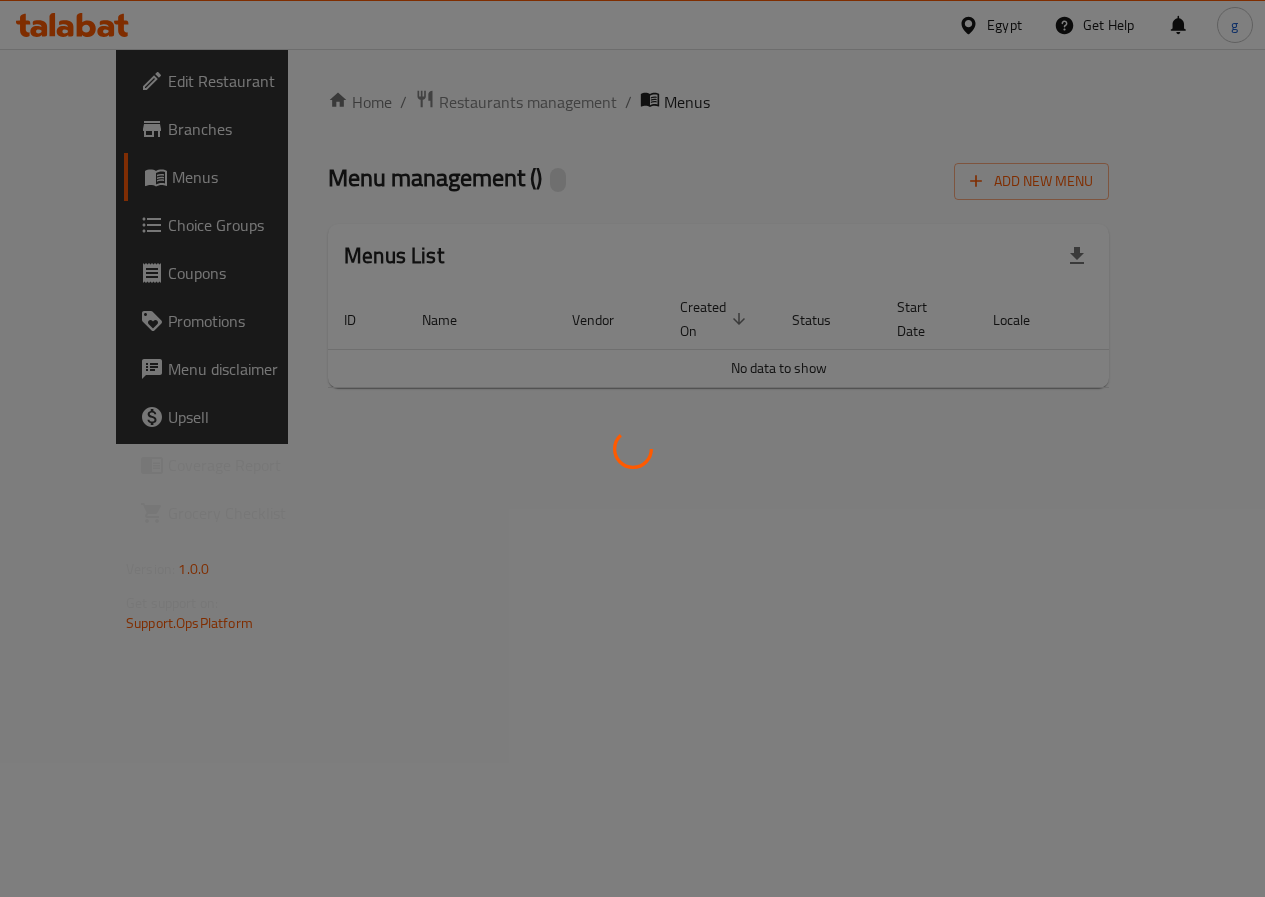 scroll, scrollTop: 0, scrollLeft: 0, axis: both 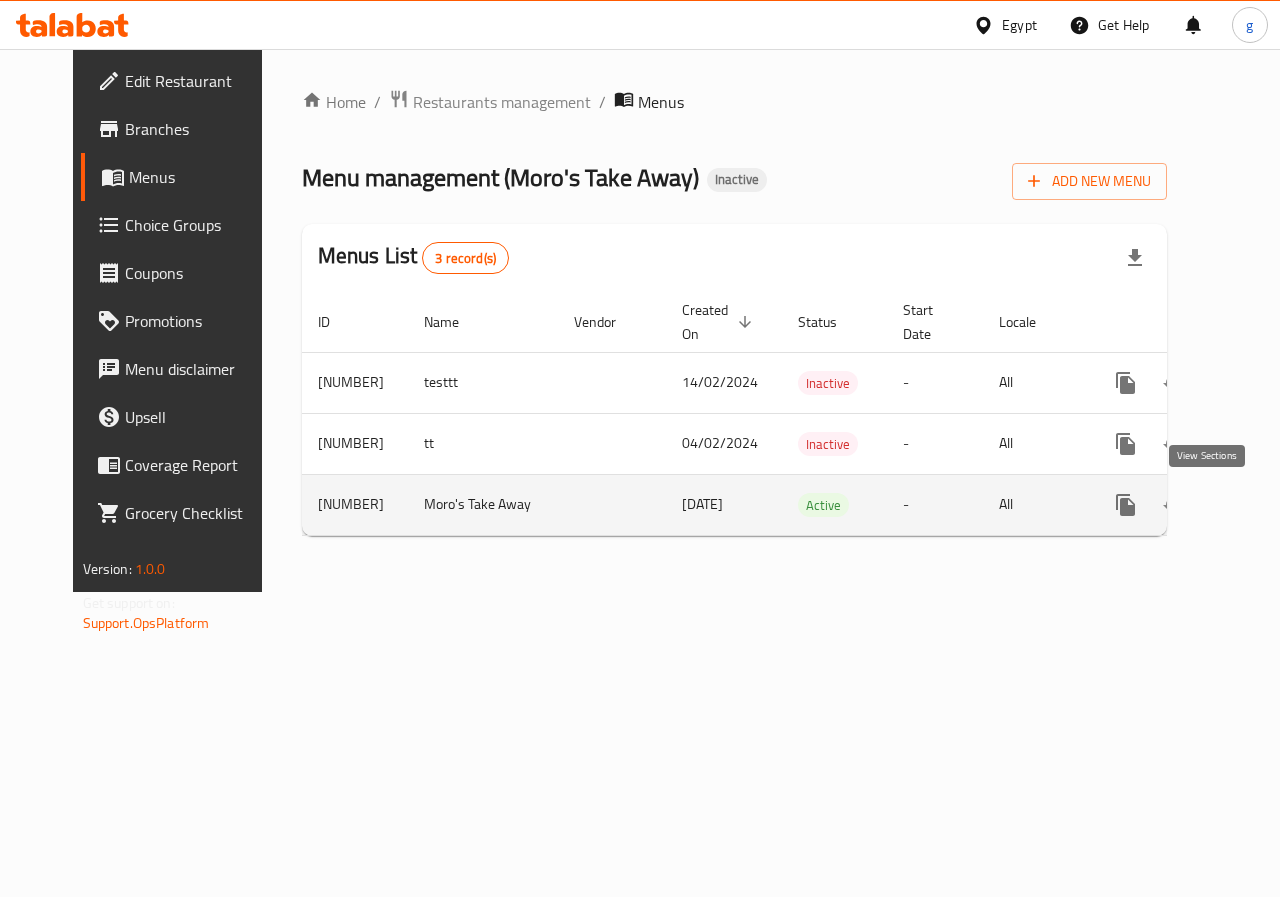 click 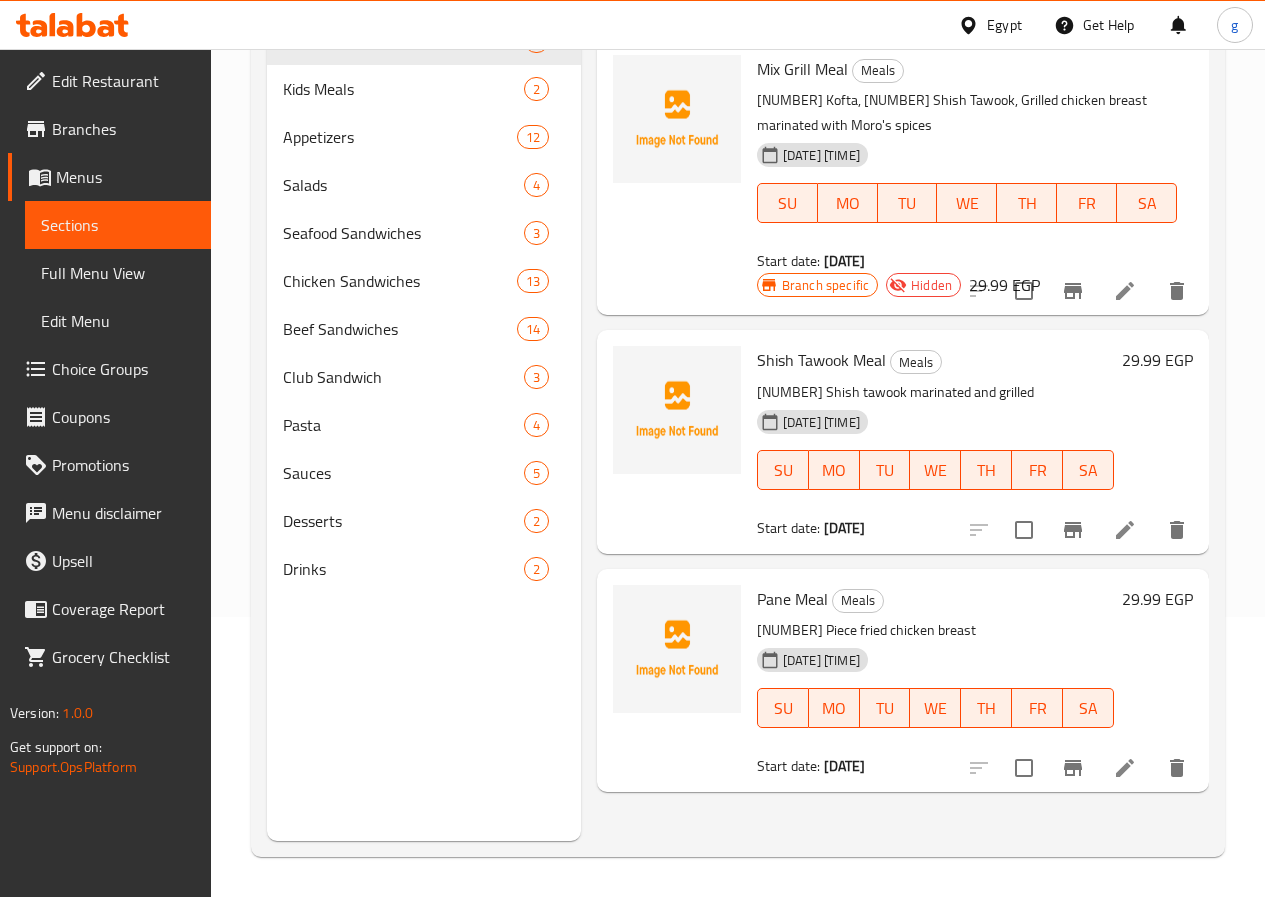 scroll, scrollTop: 180, scrollLeft: 0, axis: vertical 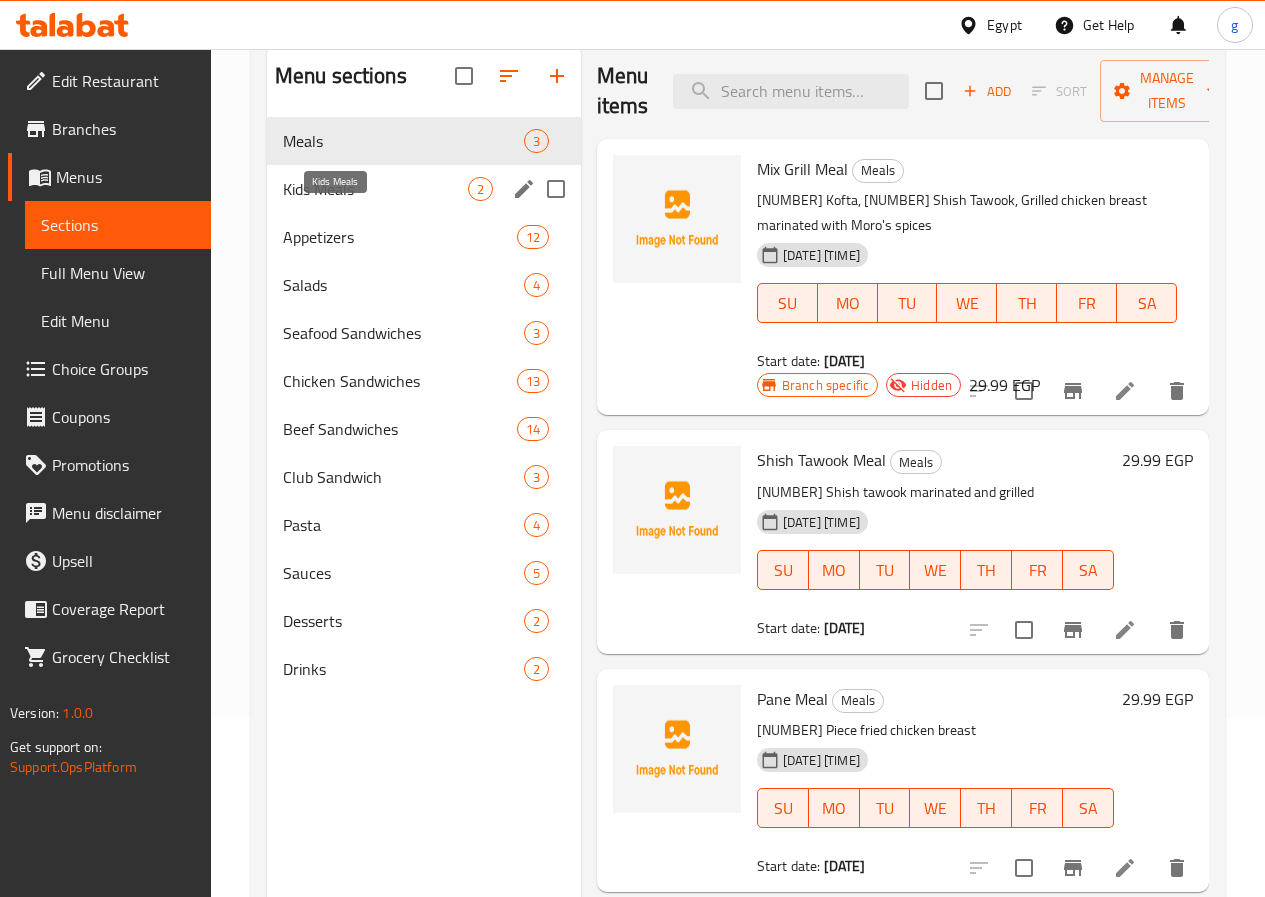 click on "Kids Meals" at bounding box center (375, 189) 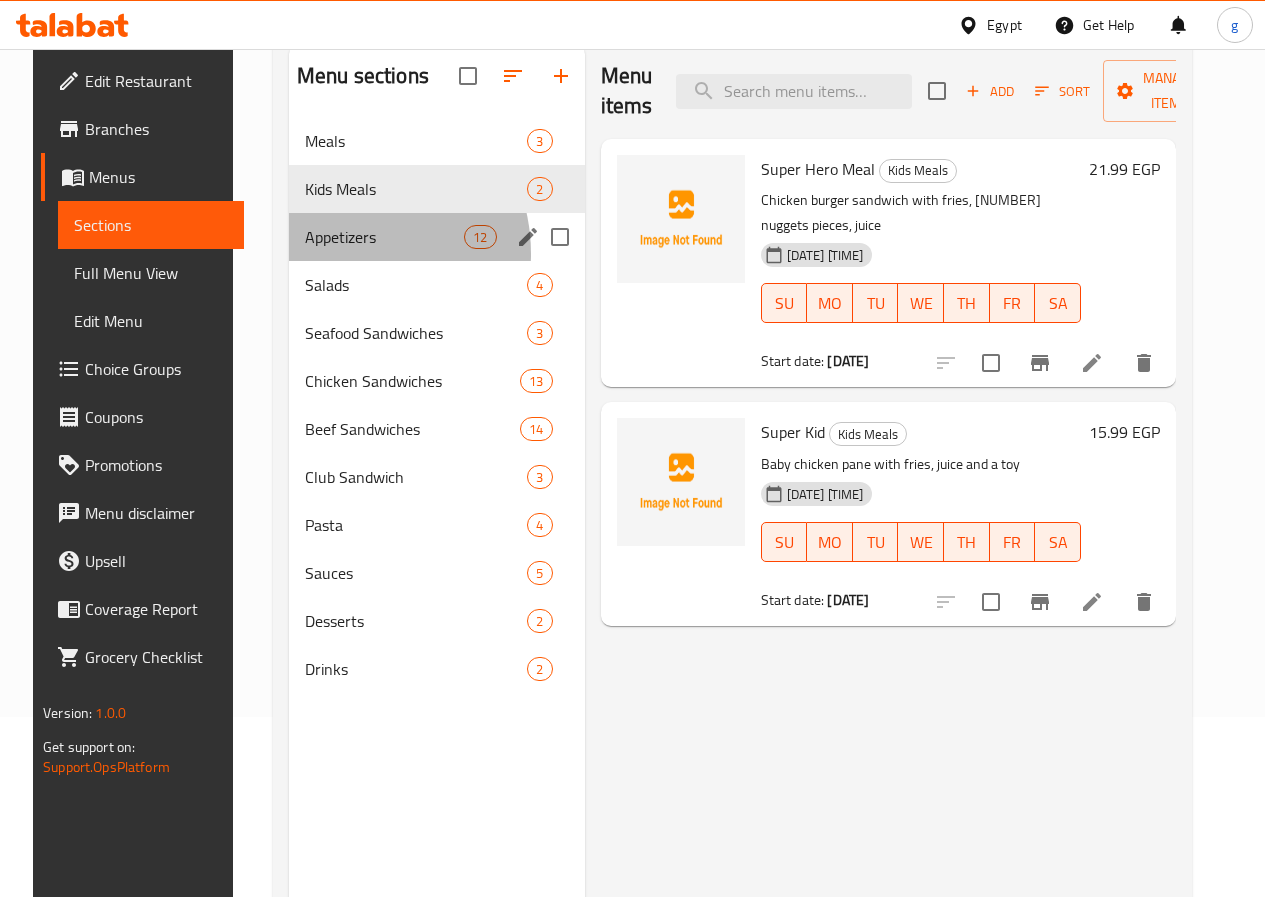 click on "Appetizers 12" at bounding box center [437, 237] 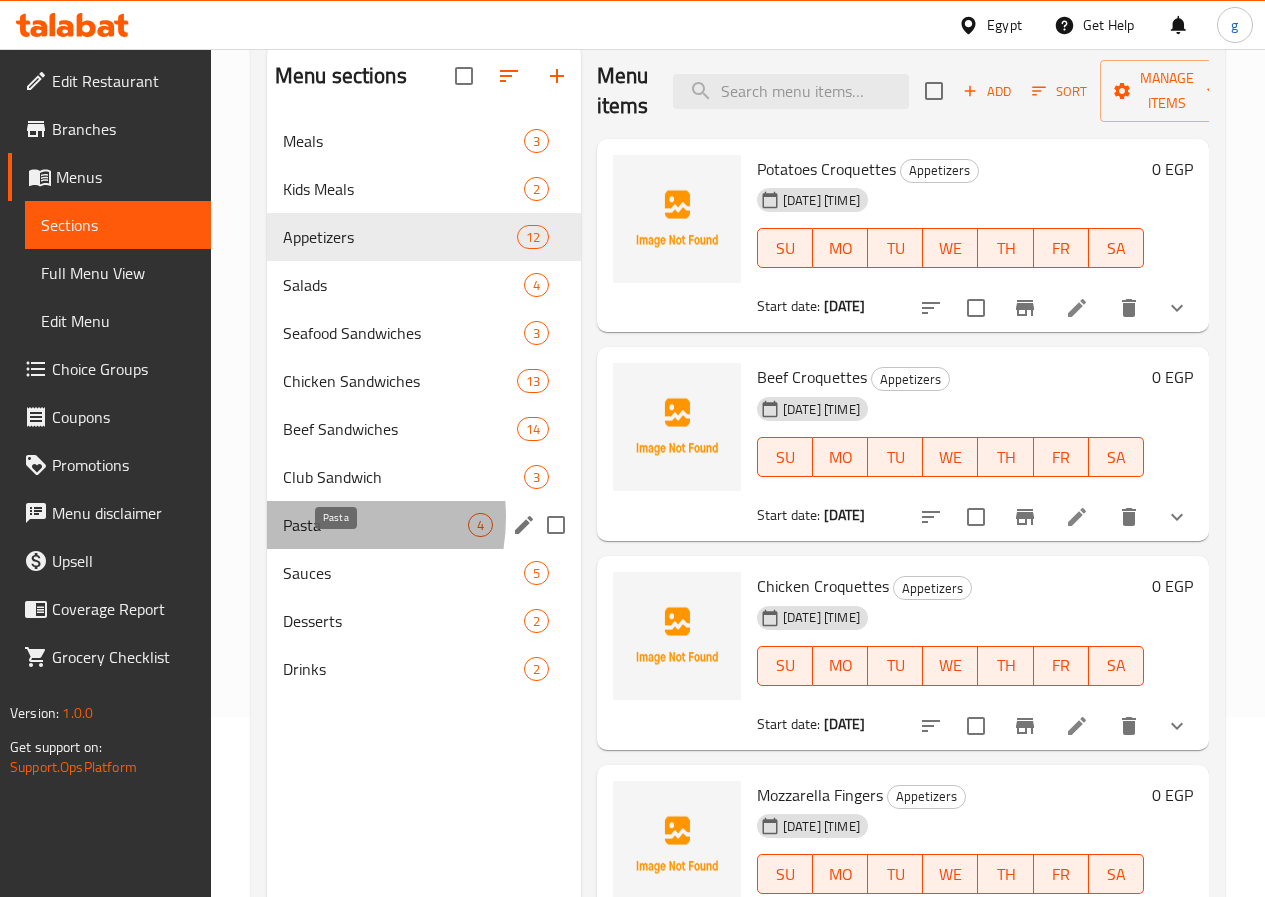 click on "Pasta" at bounding box center (375, 525) 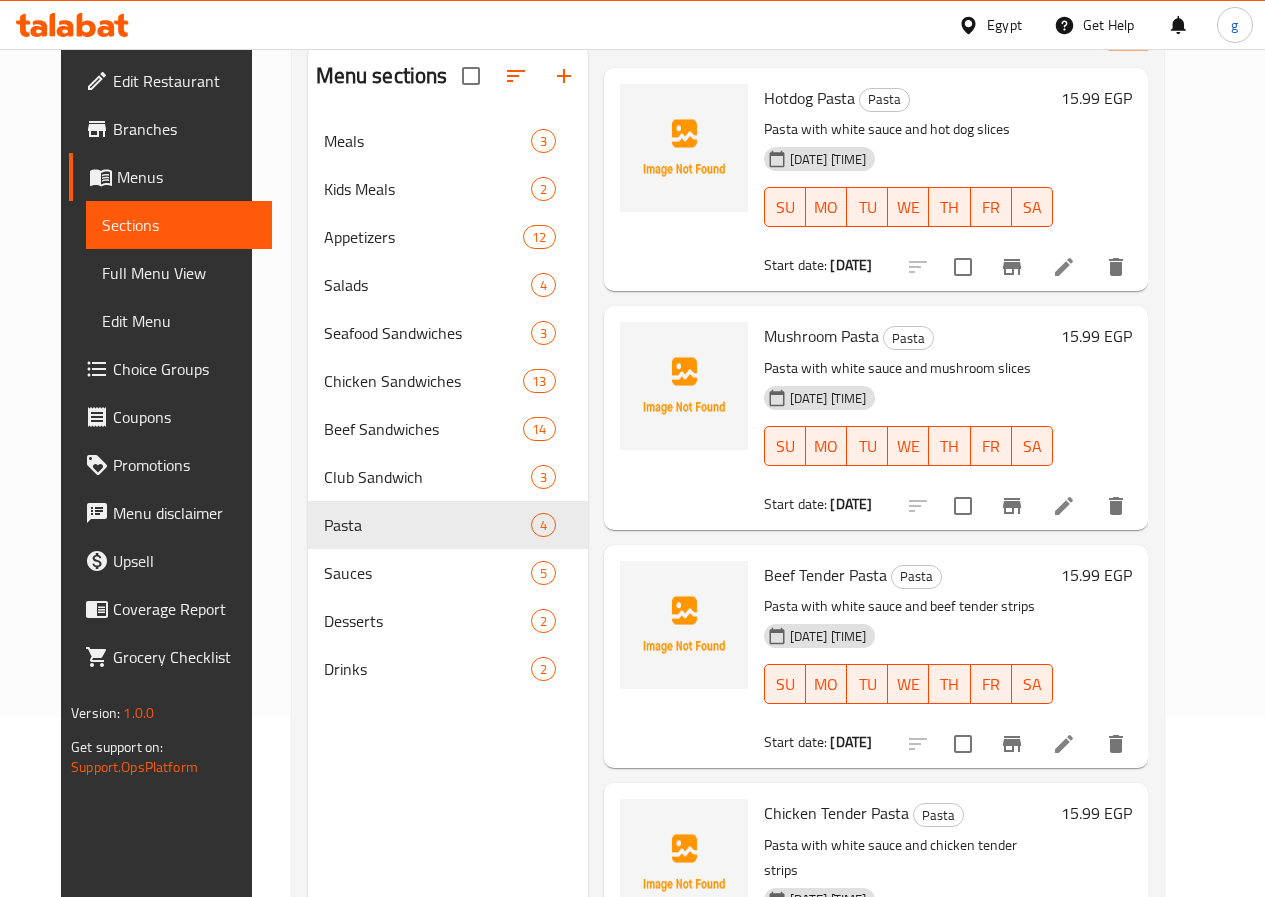 scroll, scrollTop: 137, scrollLeft: 0, axis: vertical 